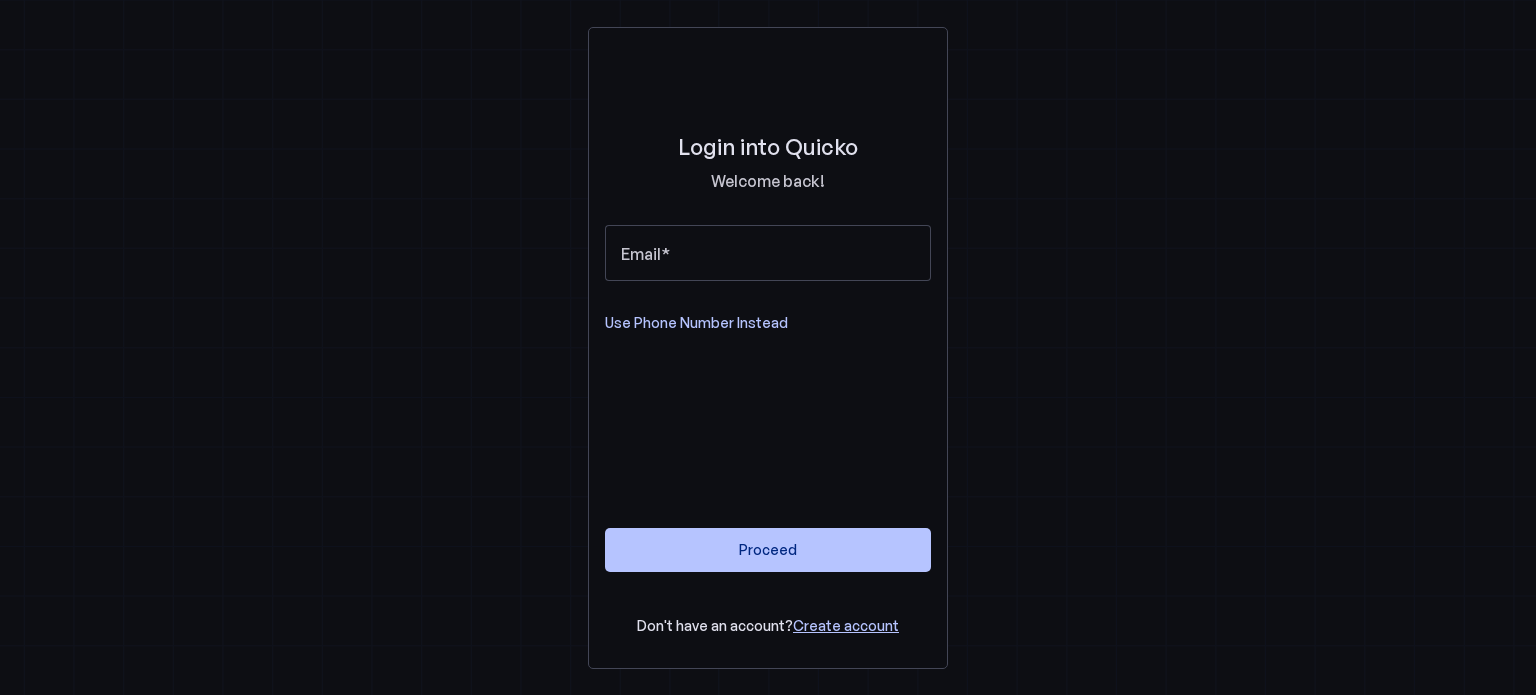 scroll, scrollTop: 0, scrollLeft: 0, axis: both 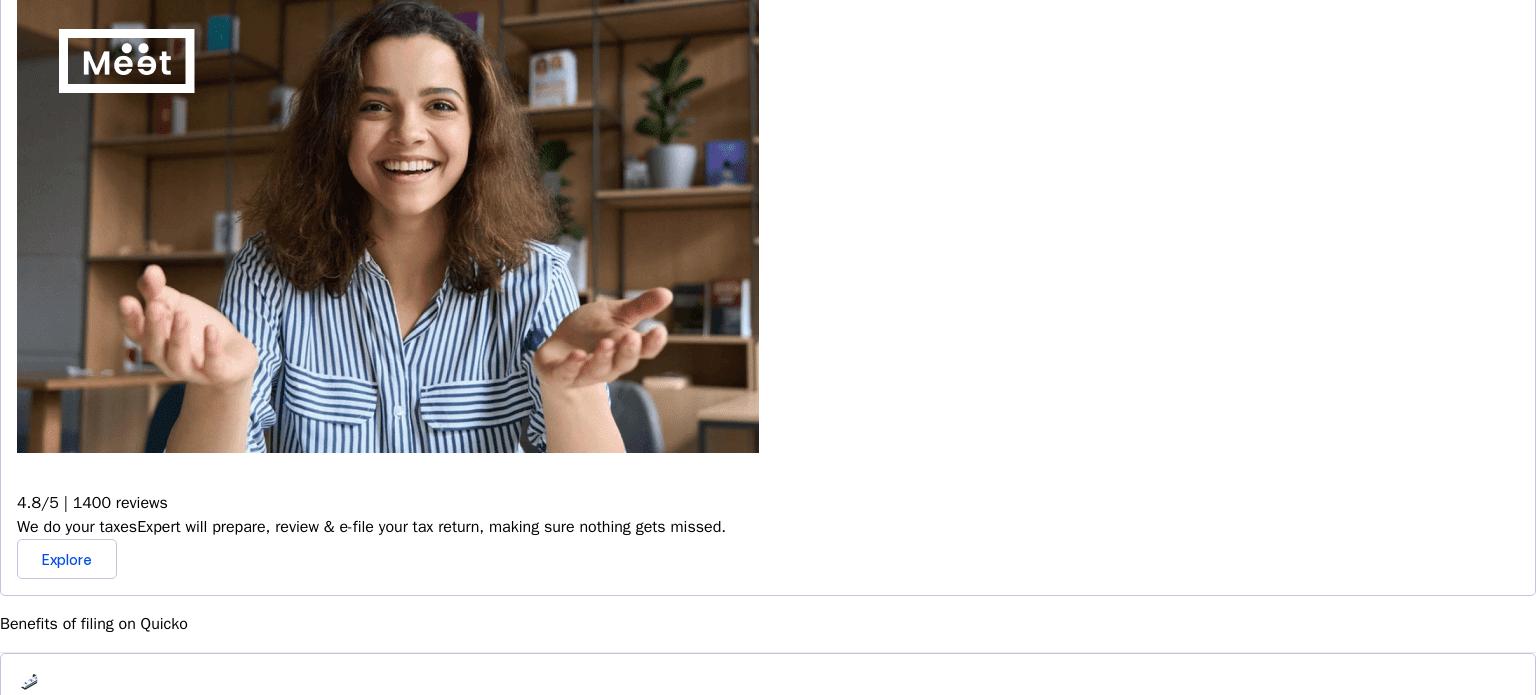 click on "Fetch everything using Autofill Automatically retrieve your income, deductions, tax credits & losses directly from ITD. No need of any forms!" at bounding box center (768, 757) 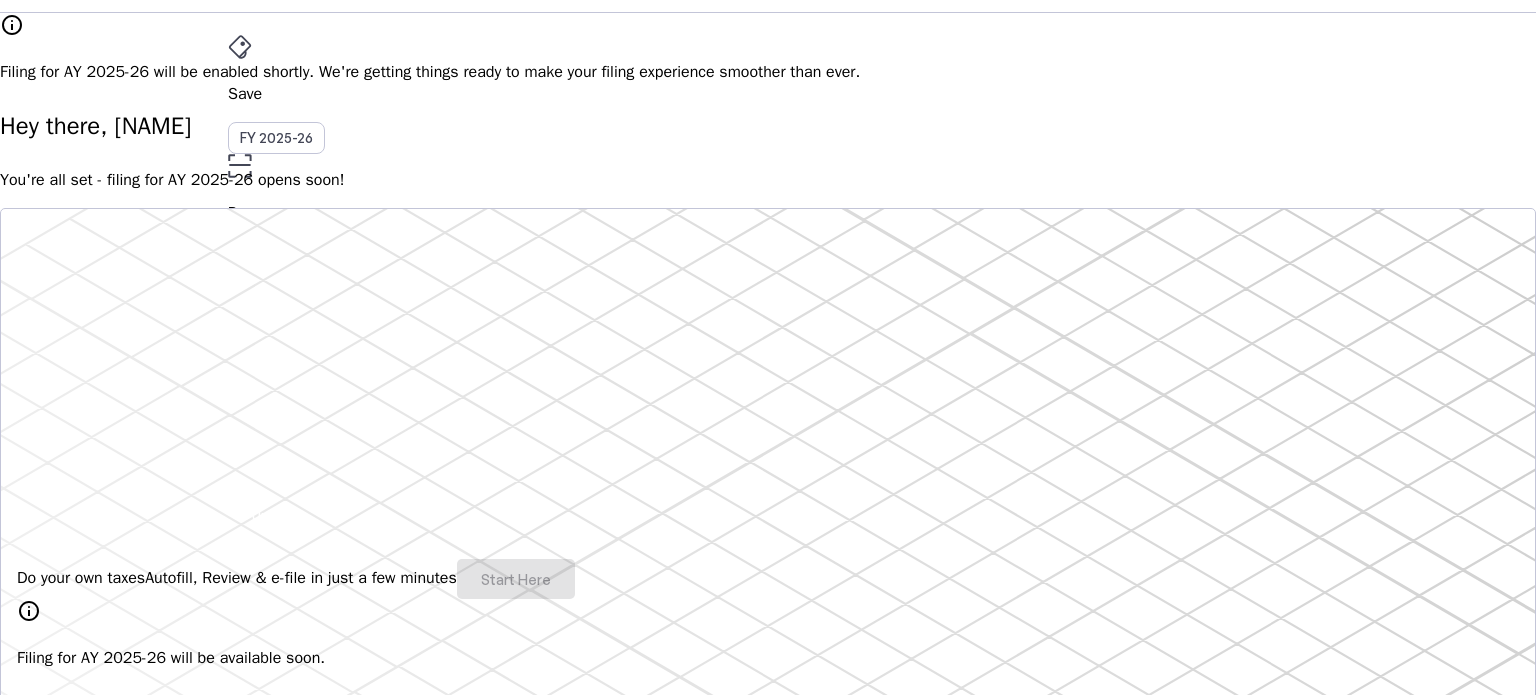 scroll, scrollTop: 0, scrollLeft: 0, axis: both 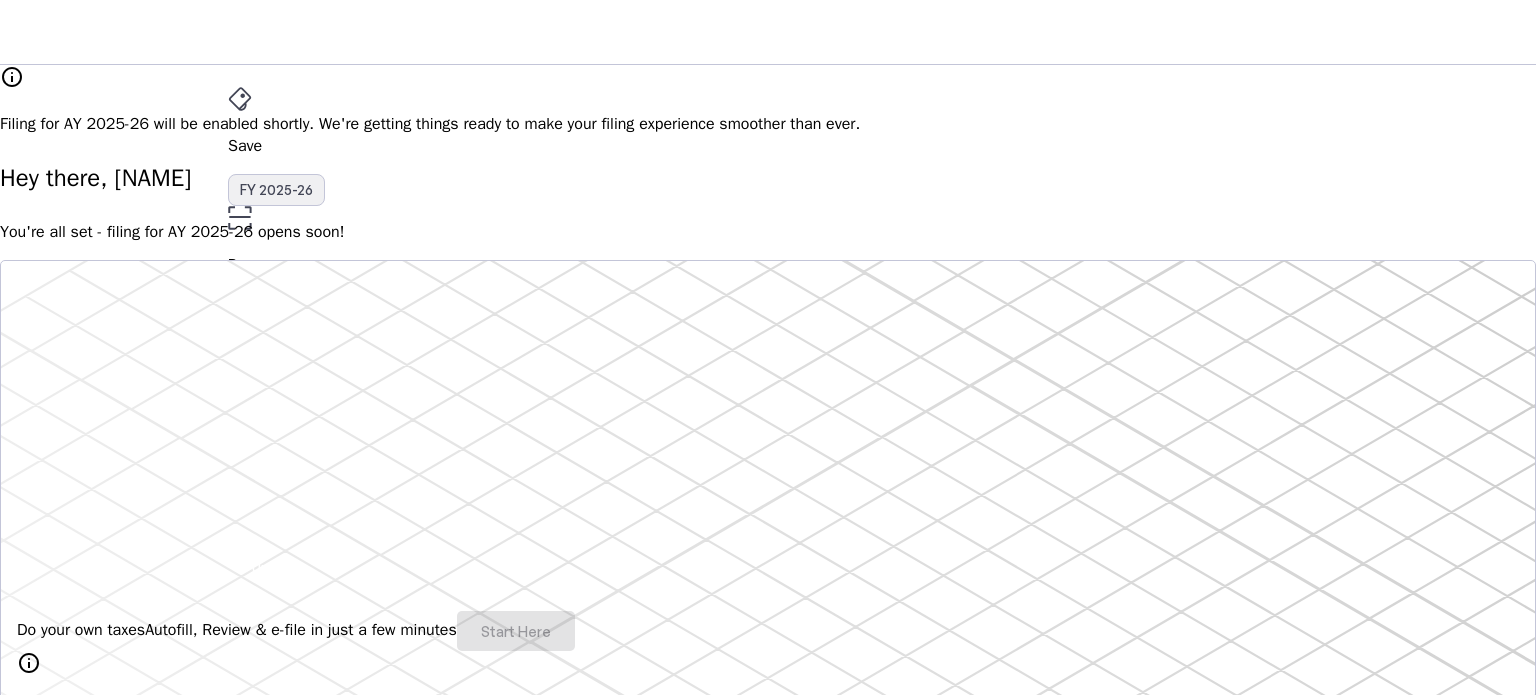 click on "FY 2025-26" at bounding box center [276, 190] 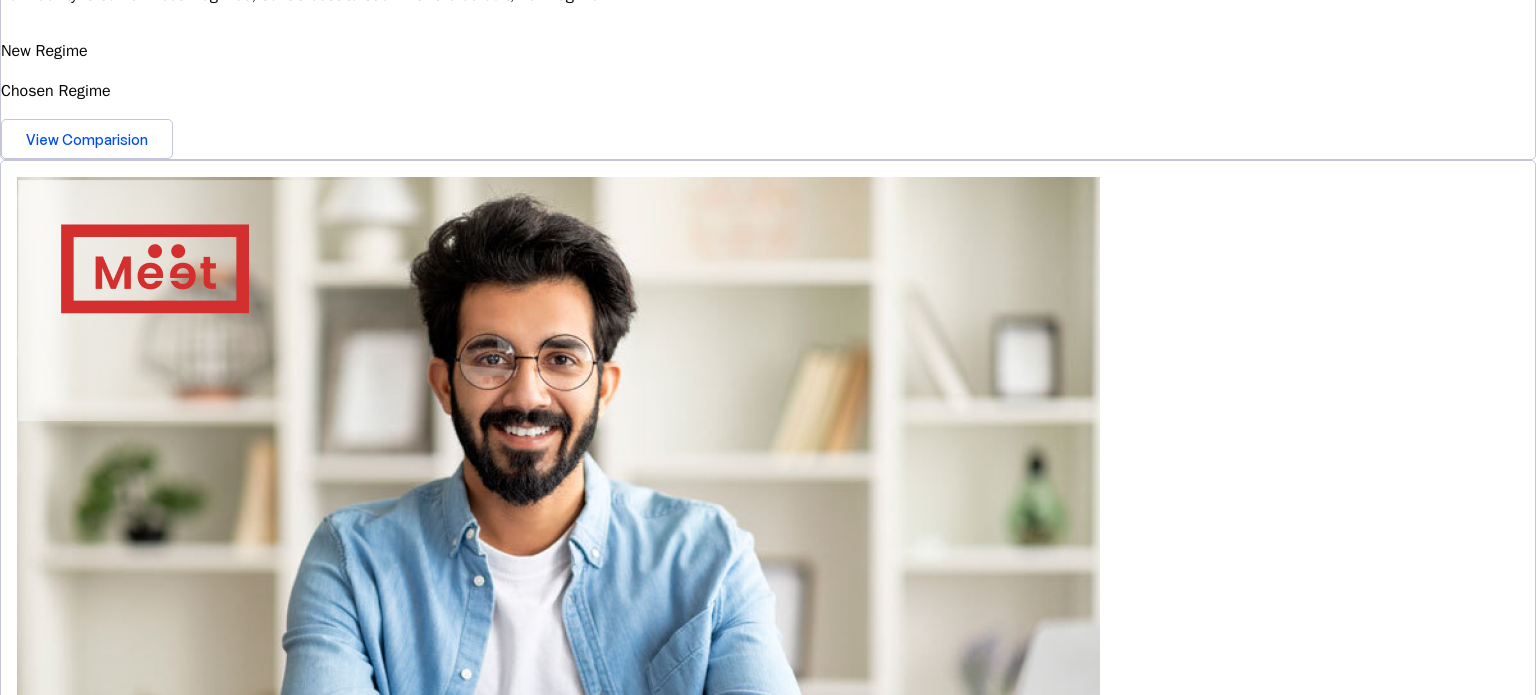 scroll, scrollTop: 744, scrollLeft: 0, axis: vertical 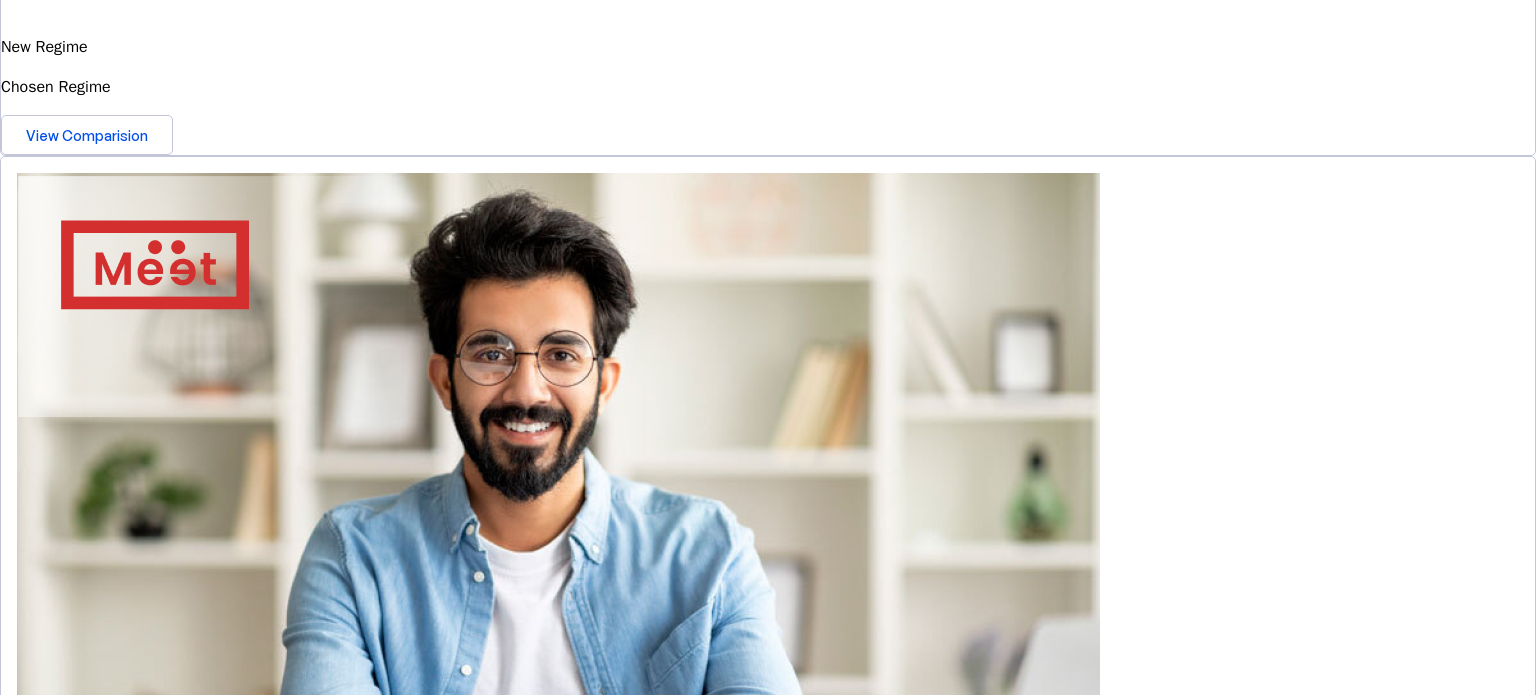 click at bounding box center [19, 2028] 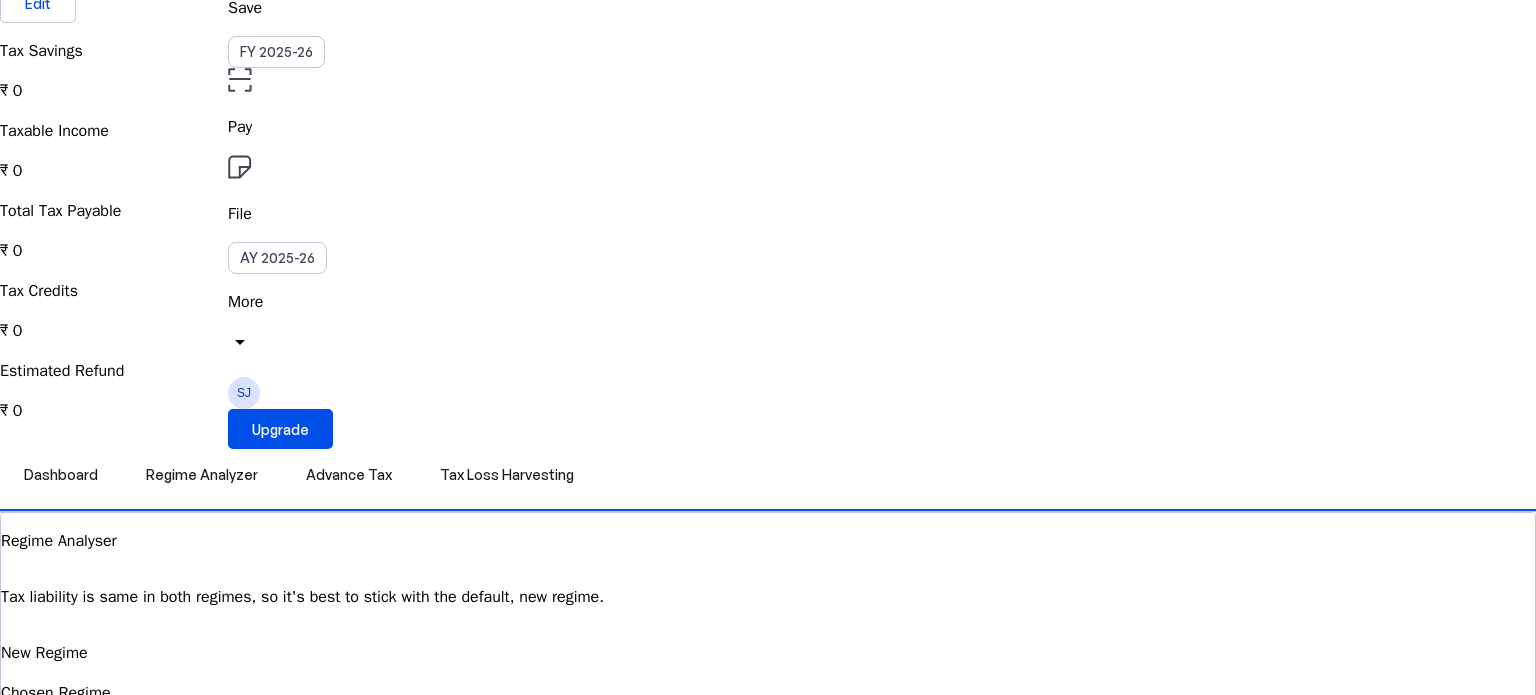 scroll, scrollTop: 0, scrollLeft: 0, axis: both 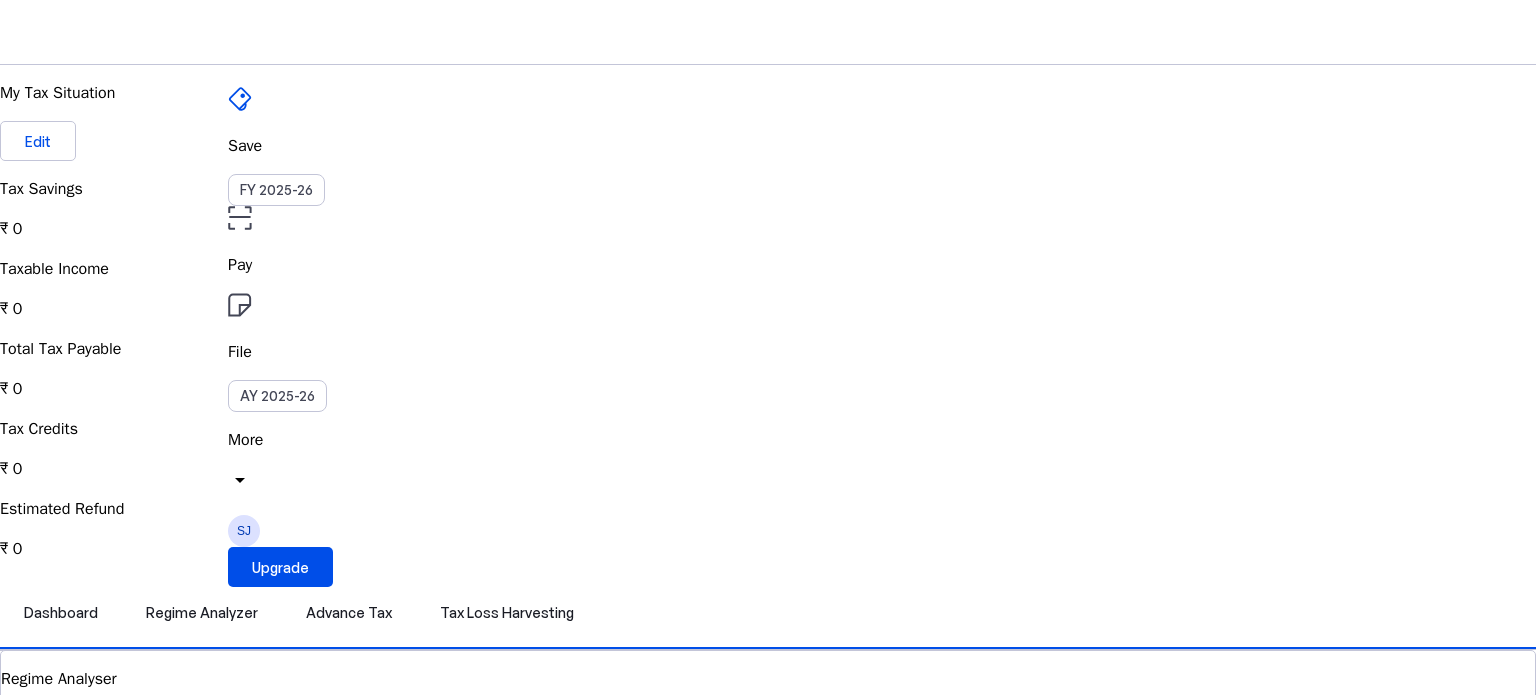 click on "File" at bounding box center (768, 265) 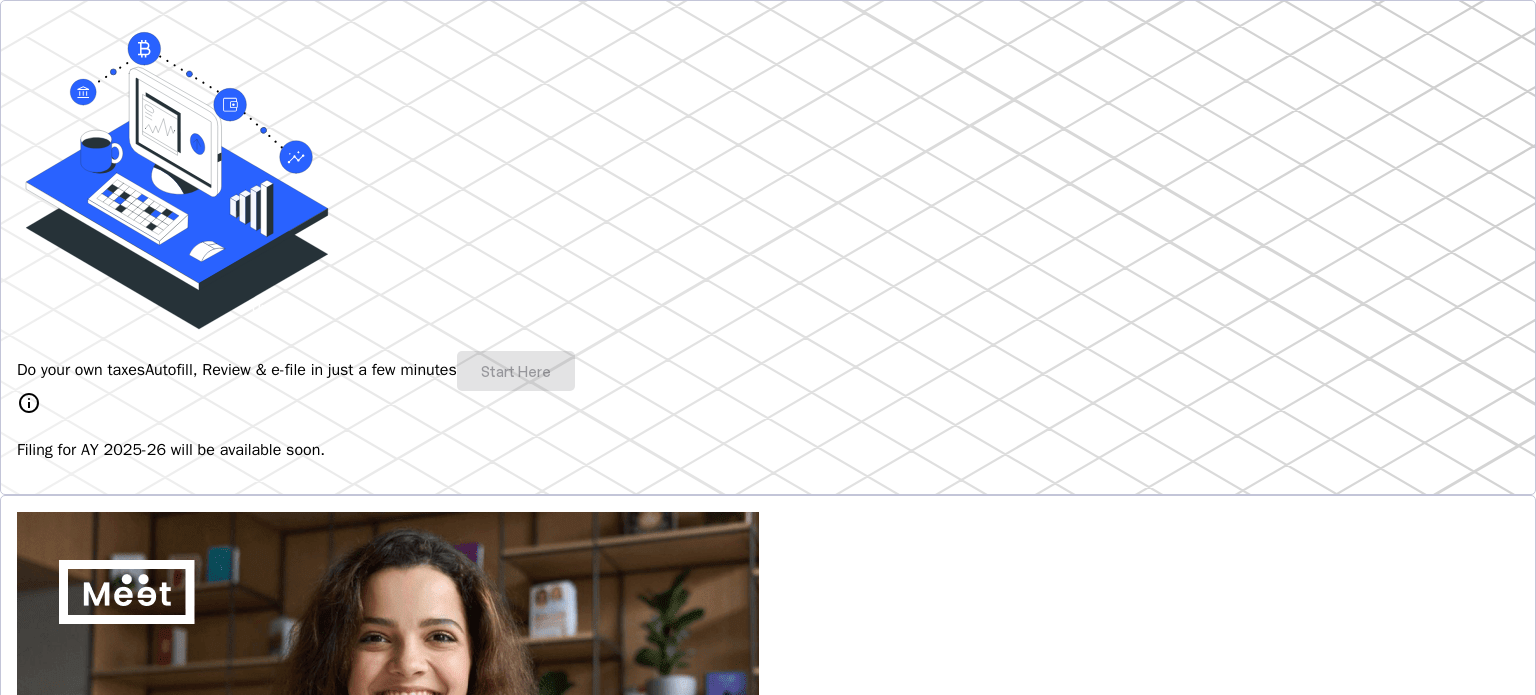 scroll, scrollTop: 267, scrollLeft: 0, axis: vertical 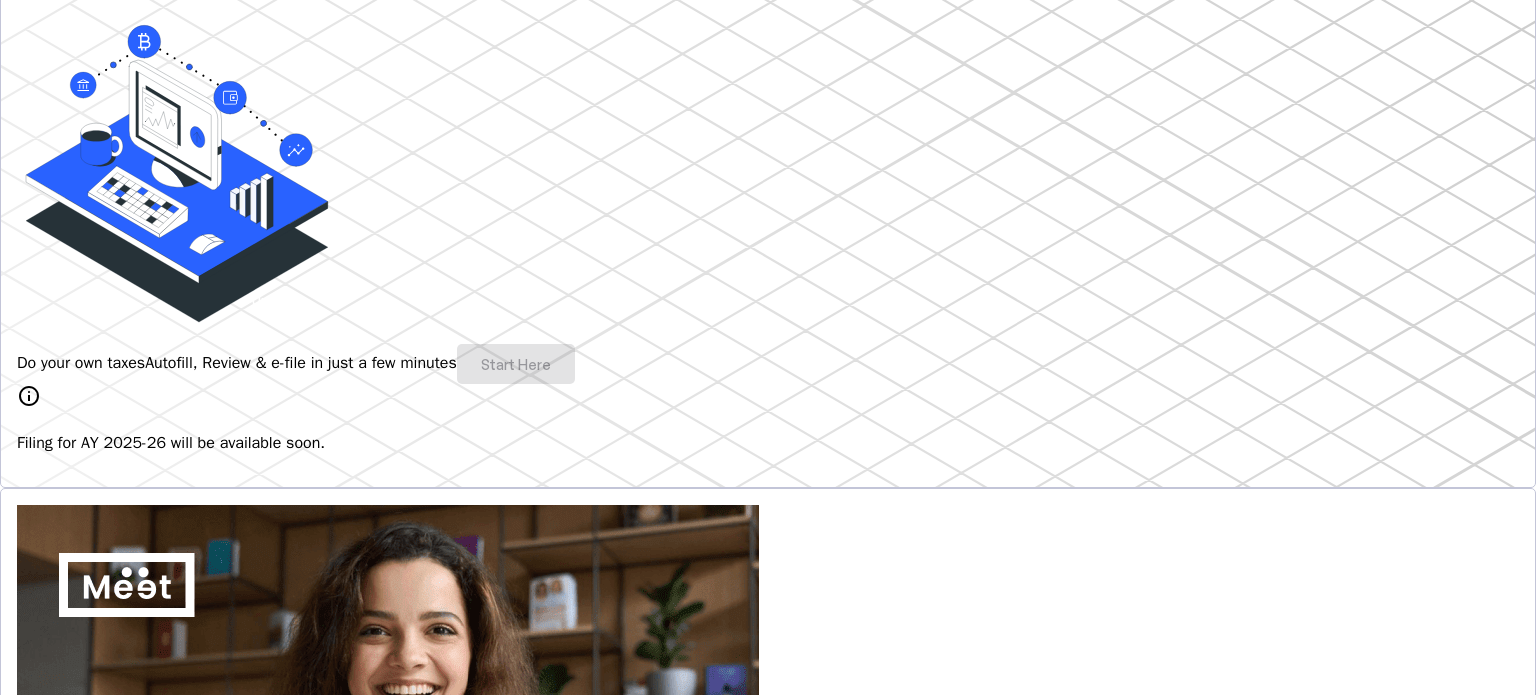 click on "Do your own taxes   Autofill, Review & e-file in just a few minutes   Start Here" at bounding box center [768, 364] 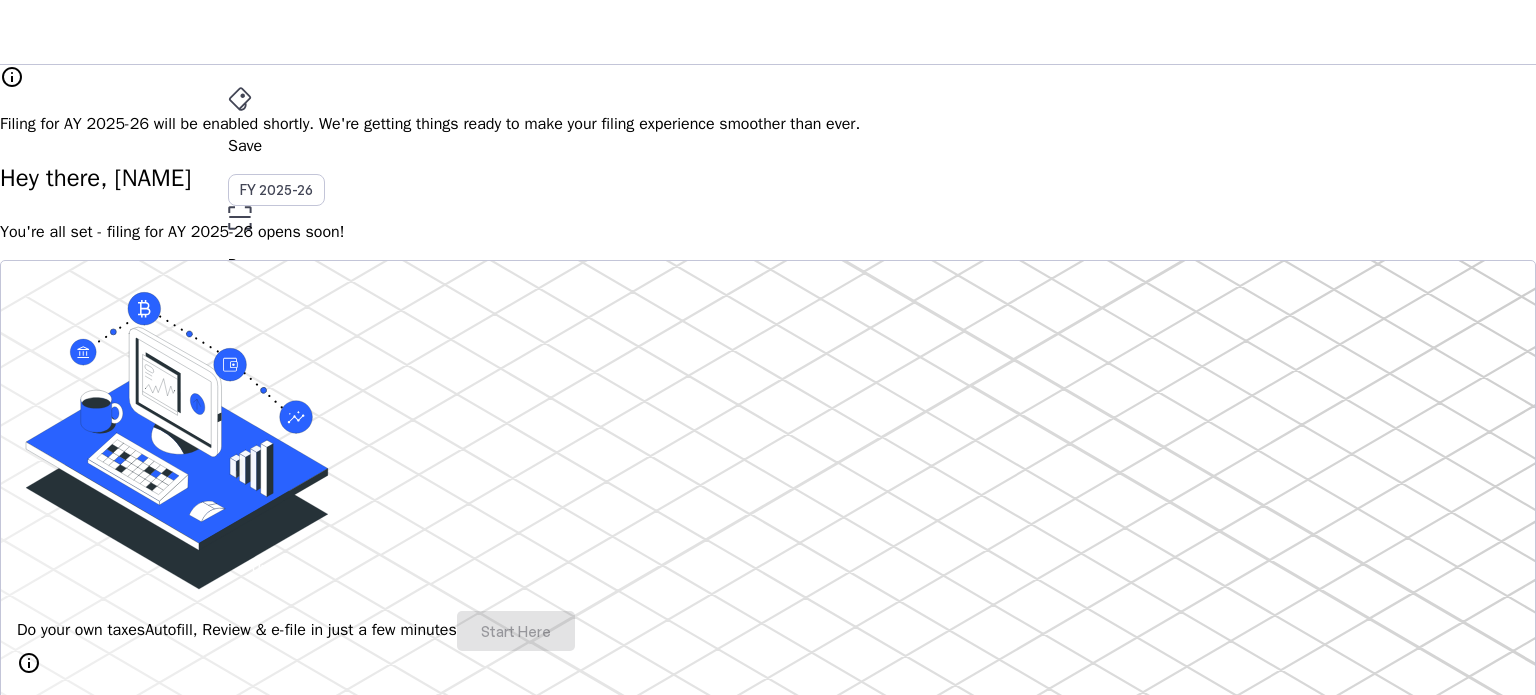 click on "Save" at bounding box center [768, 146] 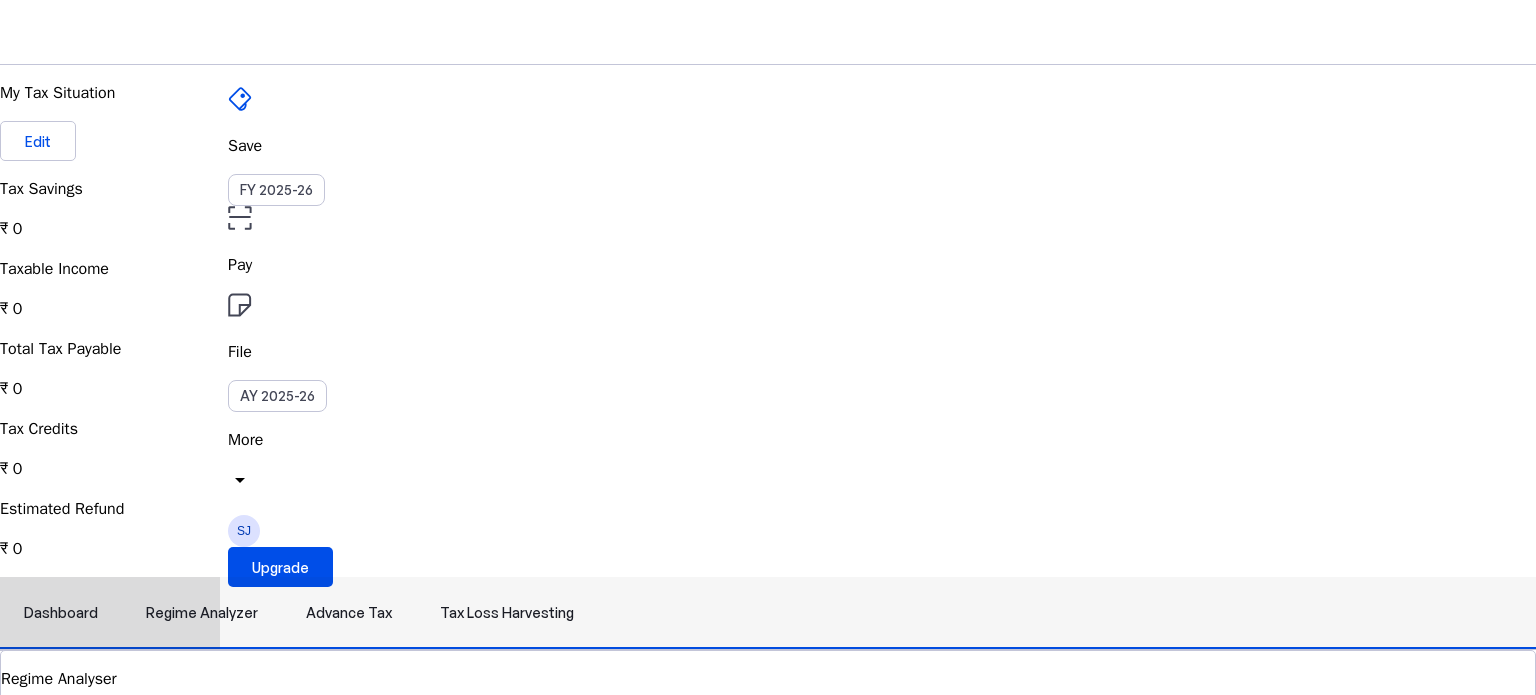 click on "Regime Analyzer" at bounding box center (202, 613) 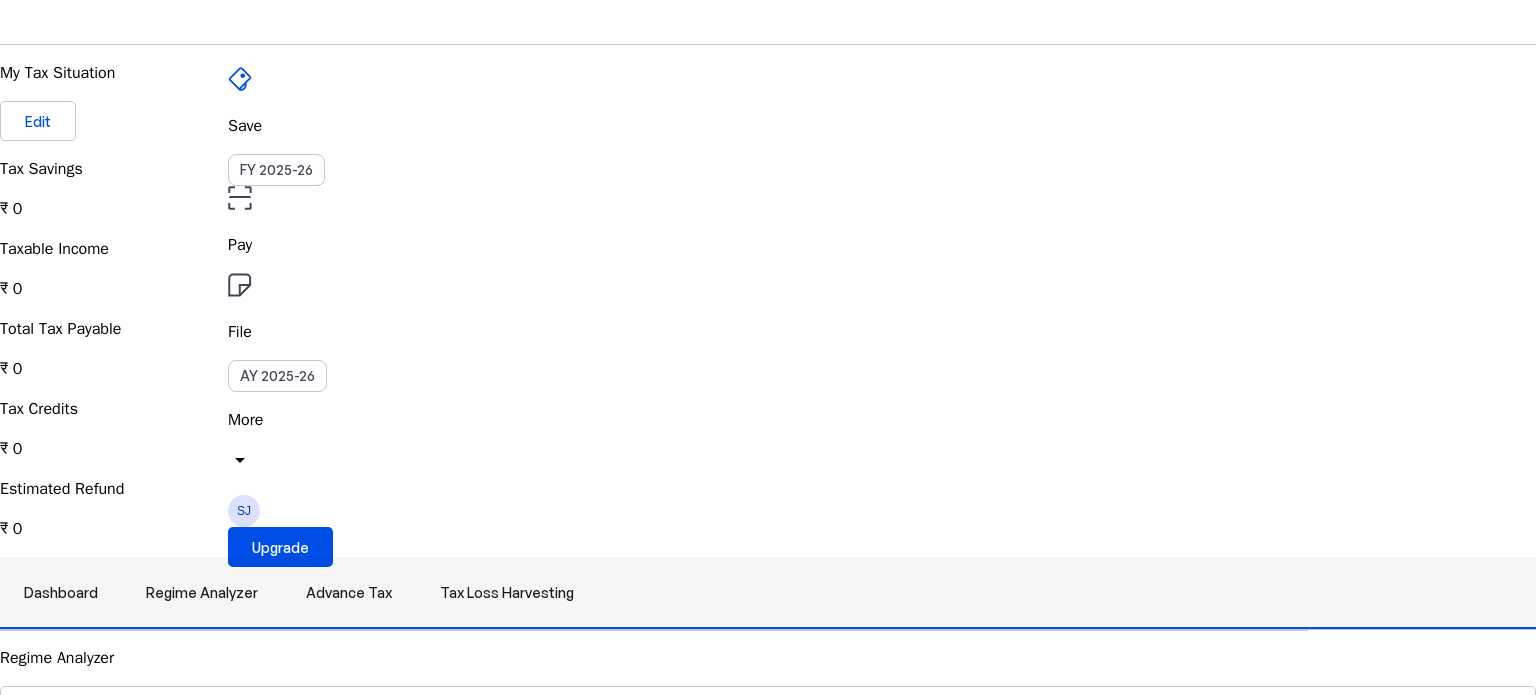 scroll, scrollTop: 0, scrollLeft: 0, axis: both 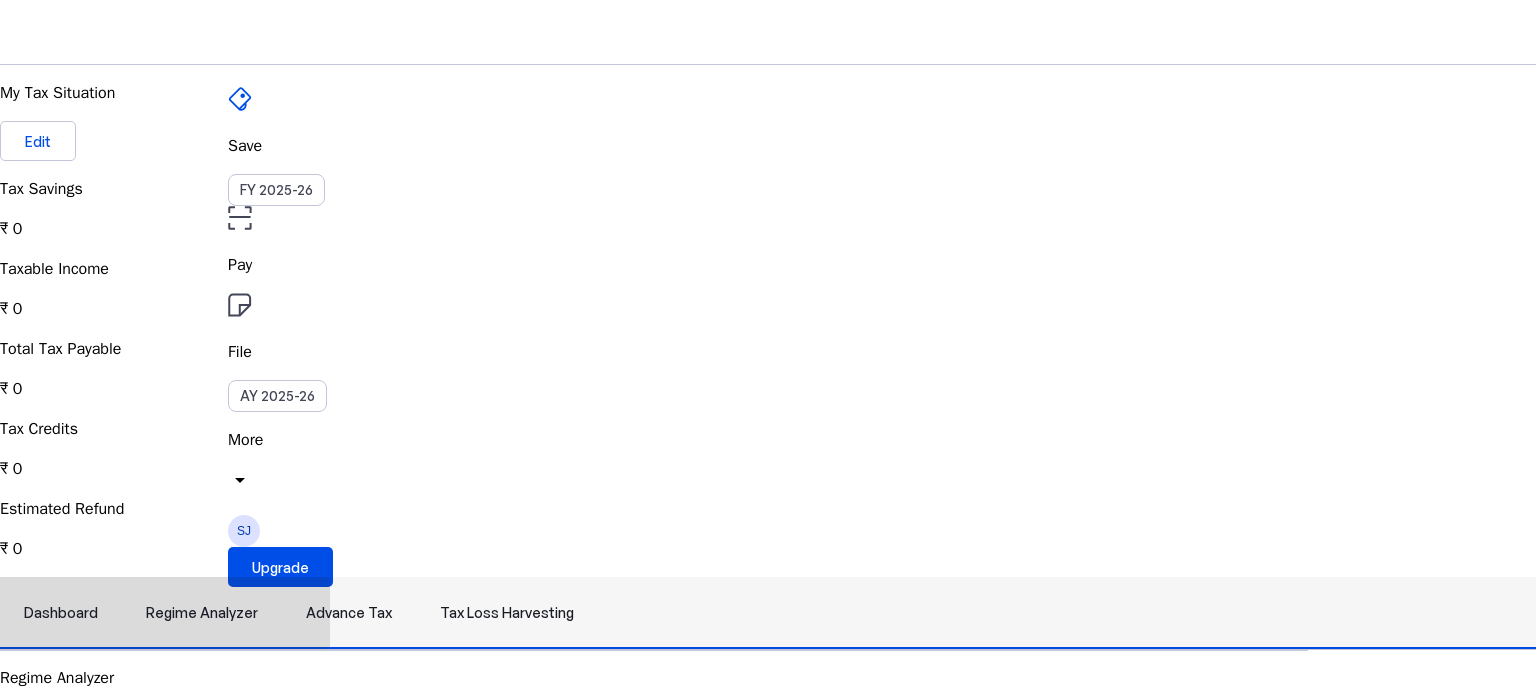click on "Tax Loss Harvesting" at bounding box center [507, 613] 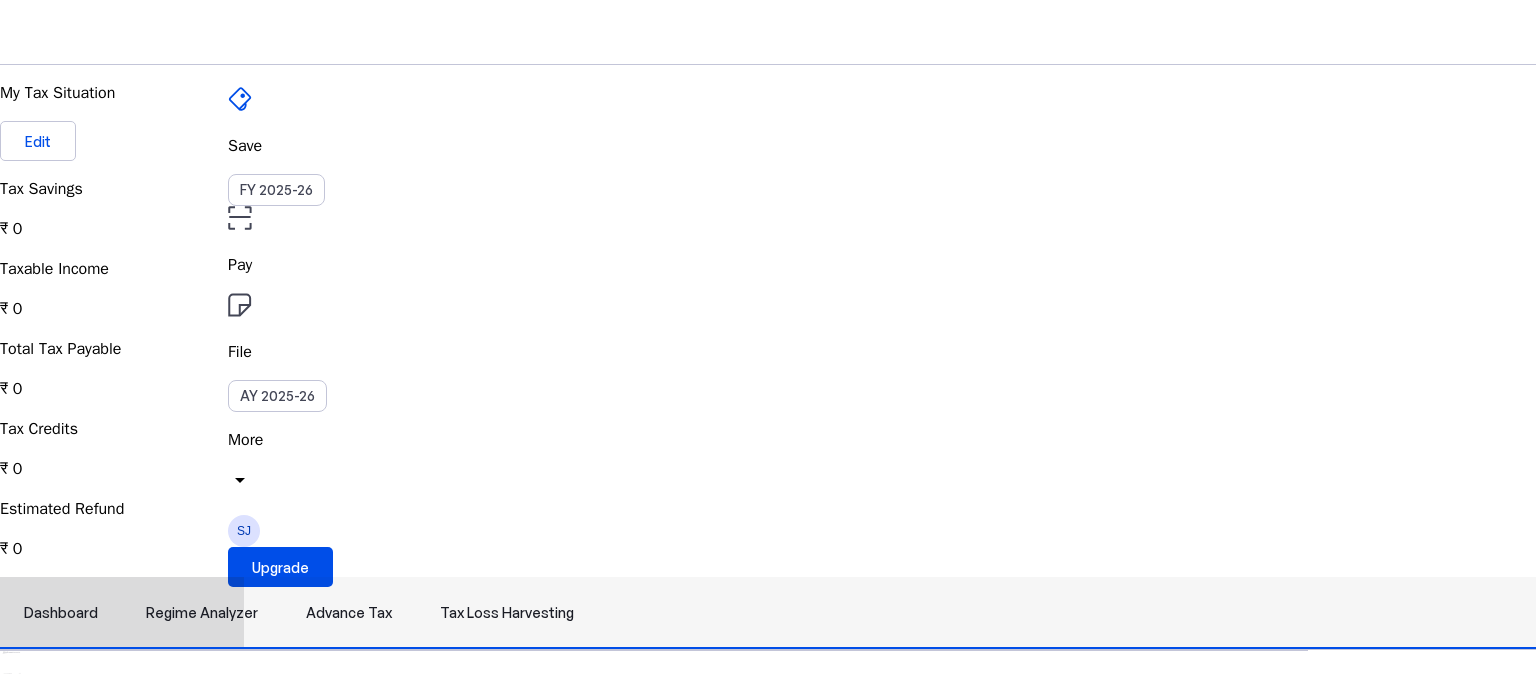click on "Advance Tax" at bounding box center [349, 613] 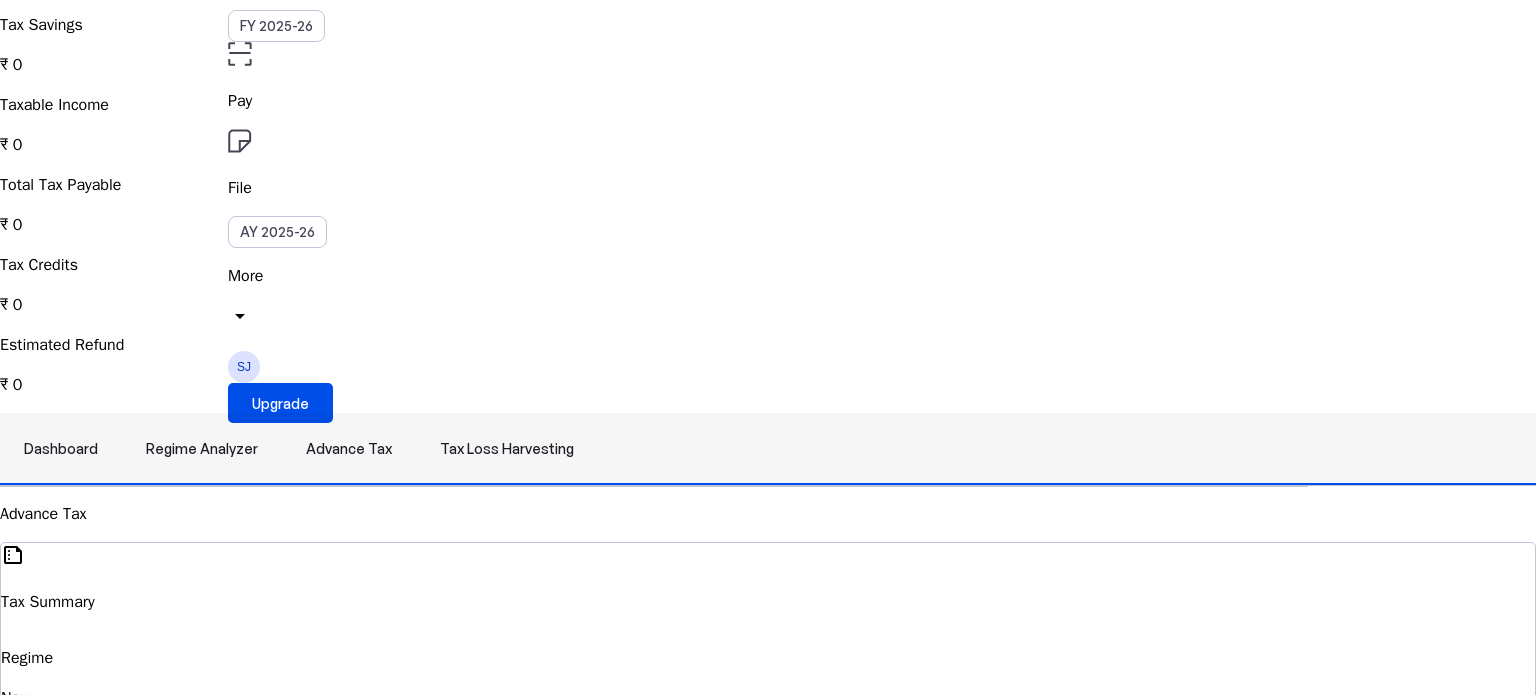 scroll, scrollTop: 163, scrollLeft: 0, axis: vertical 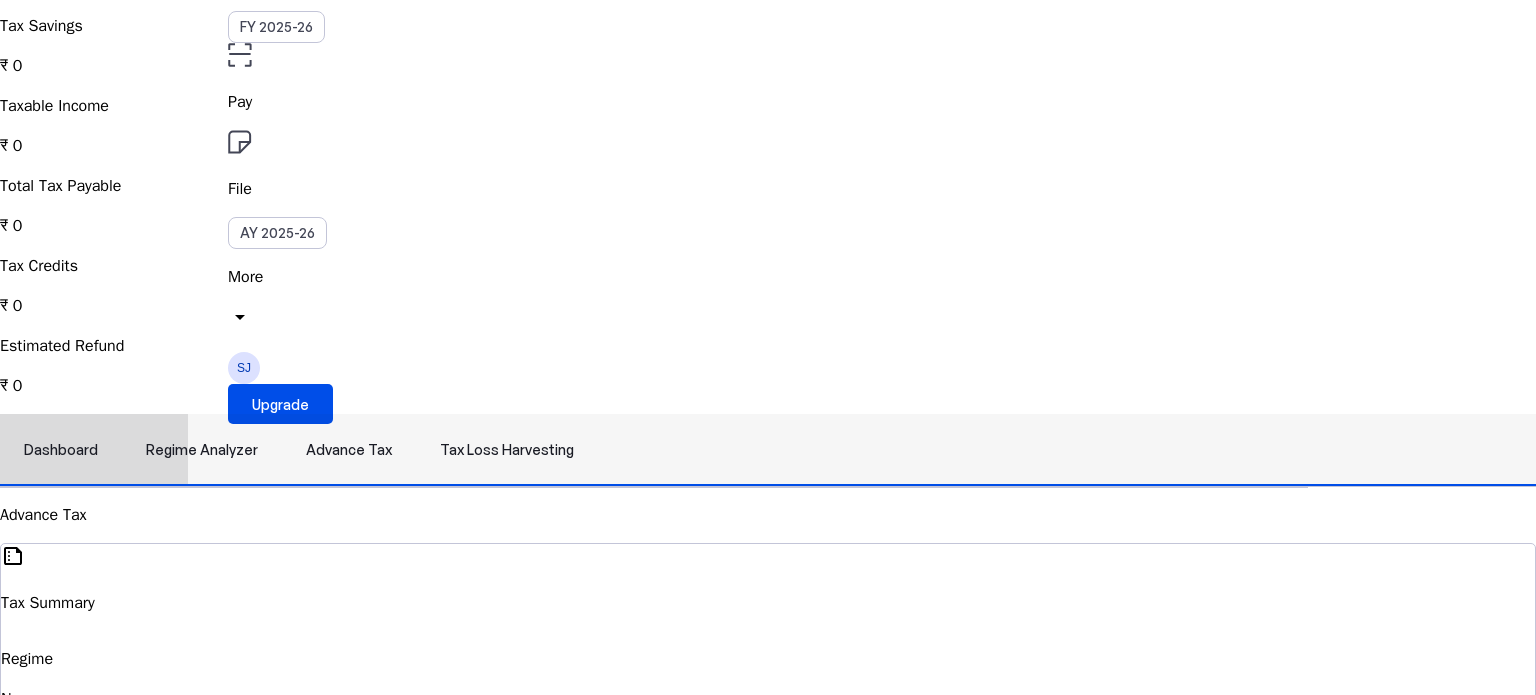 click on "Dashboard" at bounding box center [61, 450] 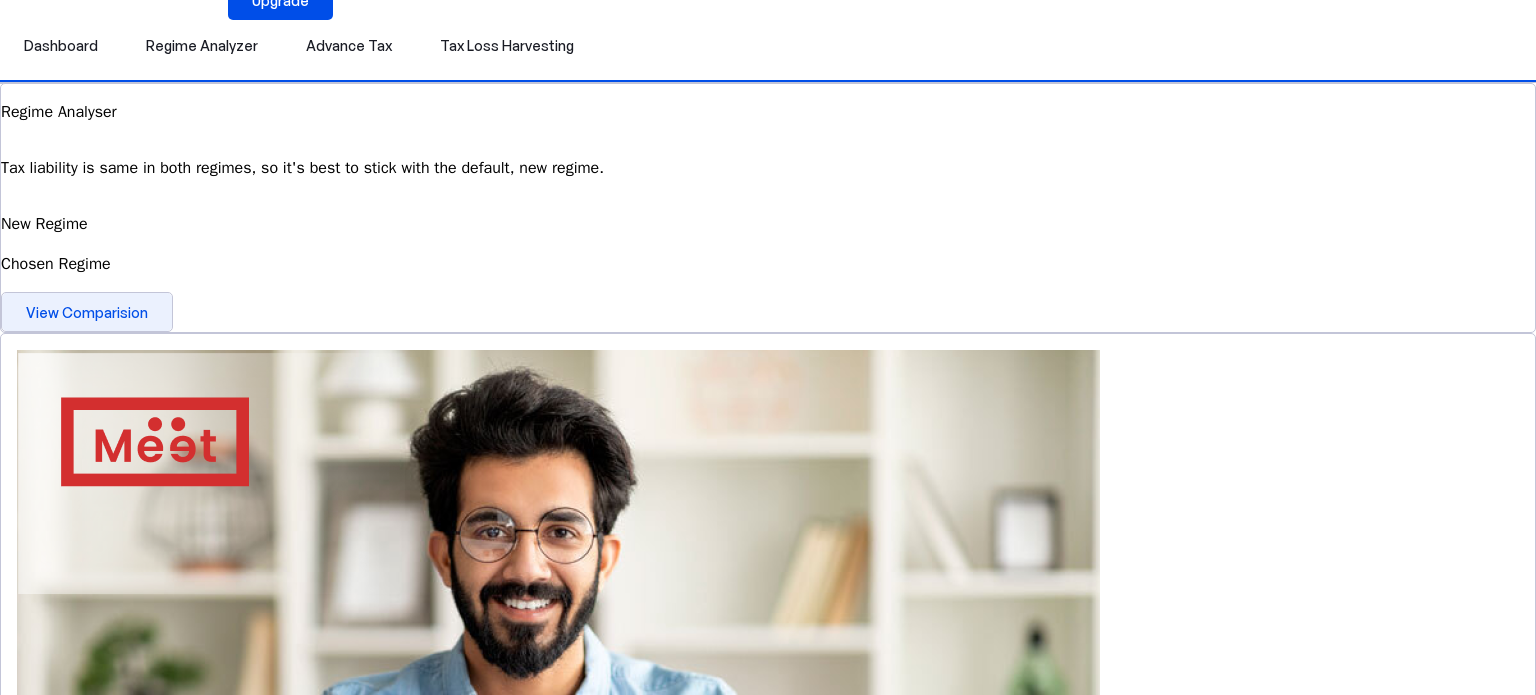 scroll, scrollTop: 0, scrollLeft: 0, axis: both 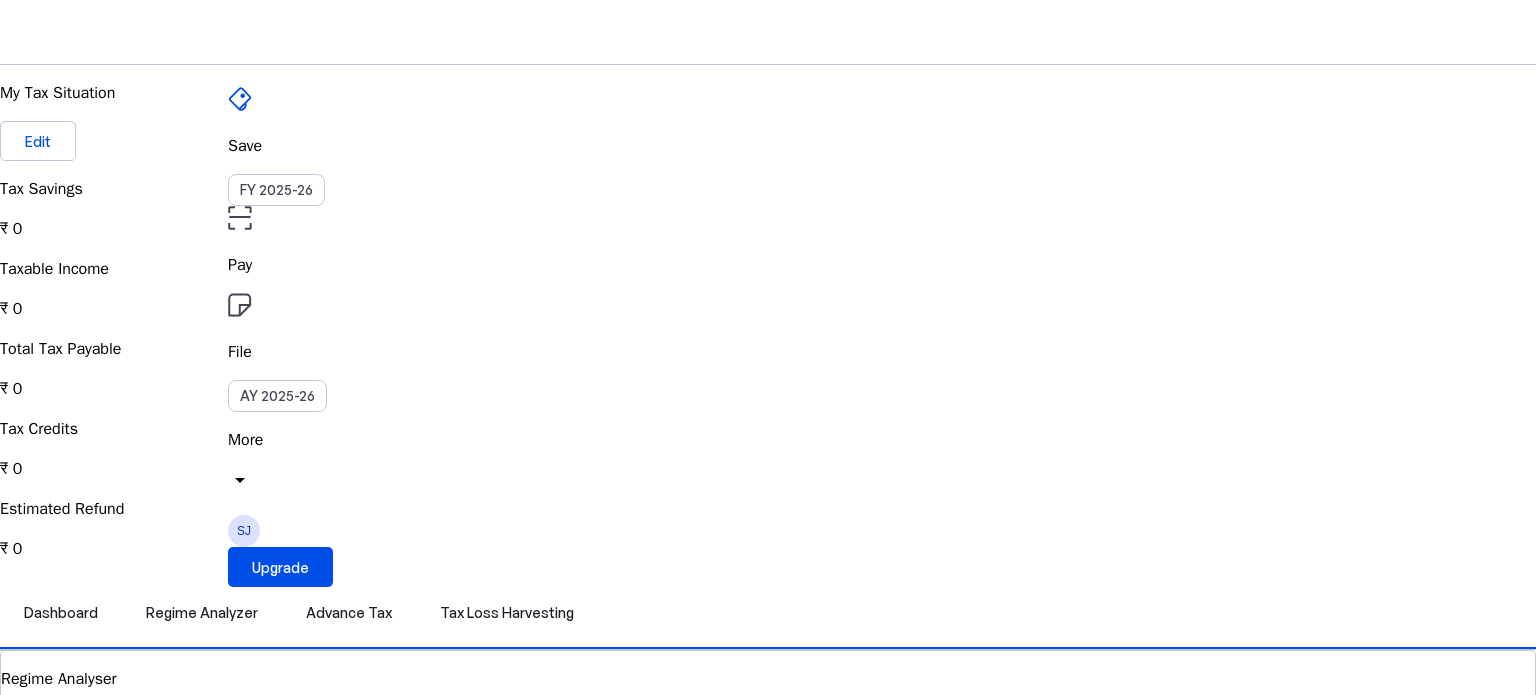 click on "File" at bounding box center (768, 265) 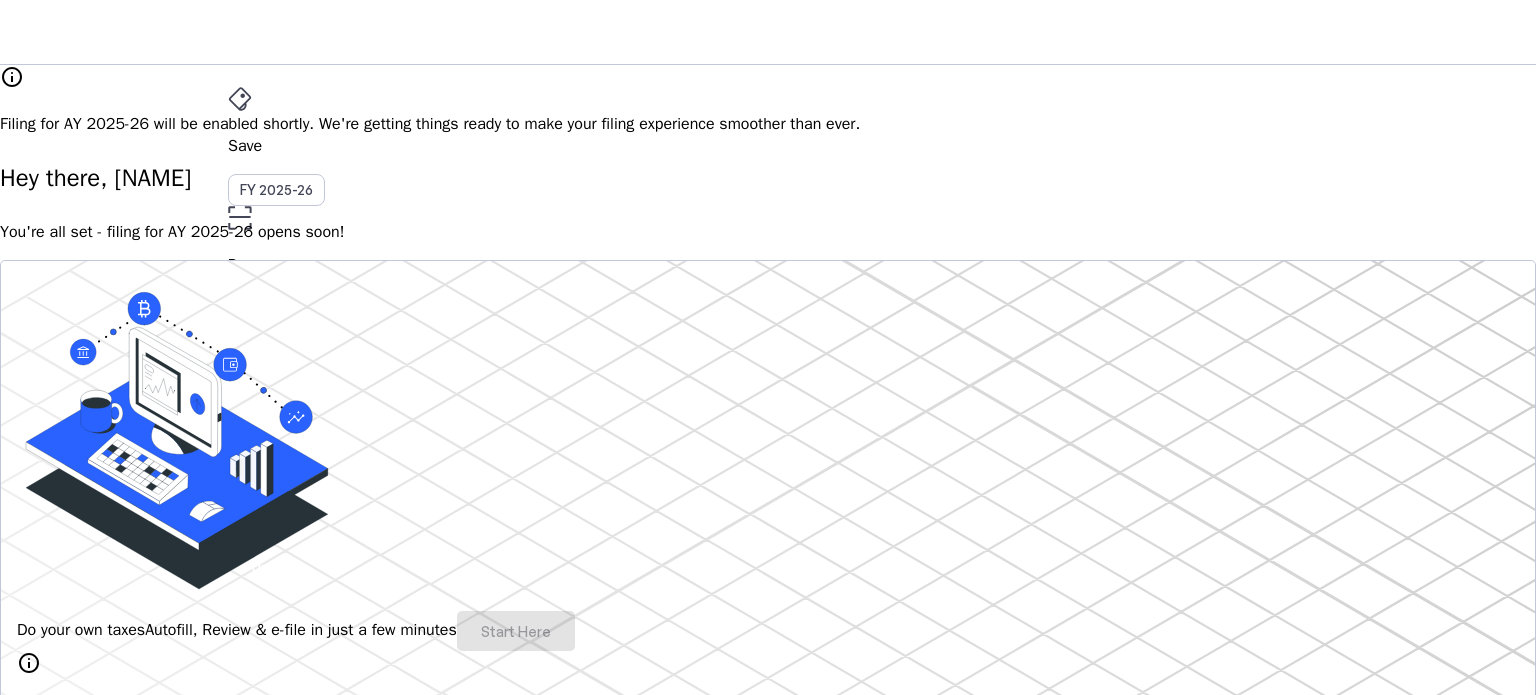 click on "Filing for AY 2025-26 will be enabled shortly. We're getting things ready to make your filing experience smoother than ever." at bounding box center (768, 124) 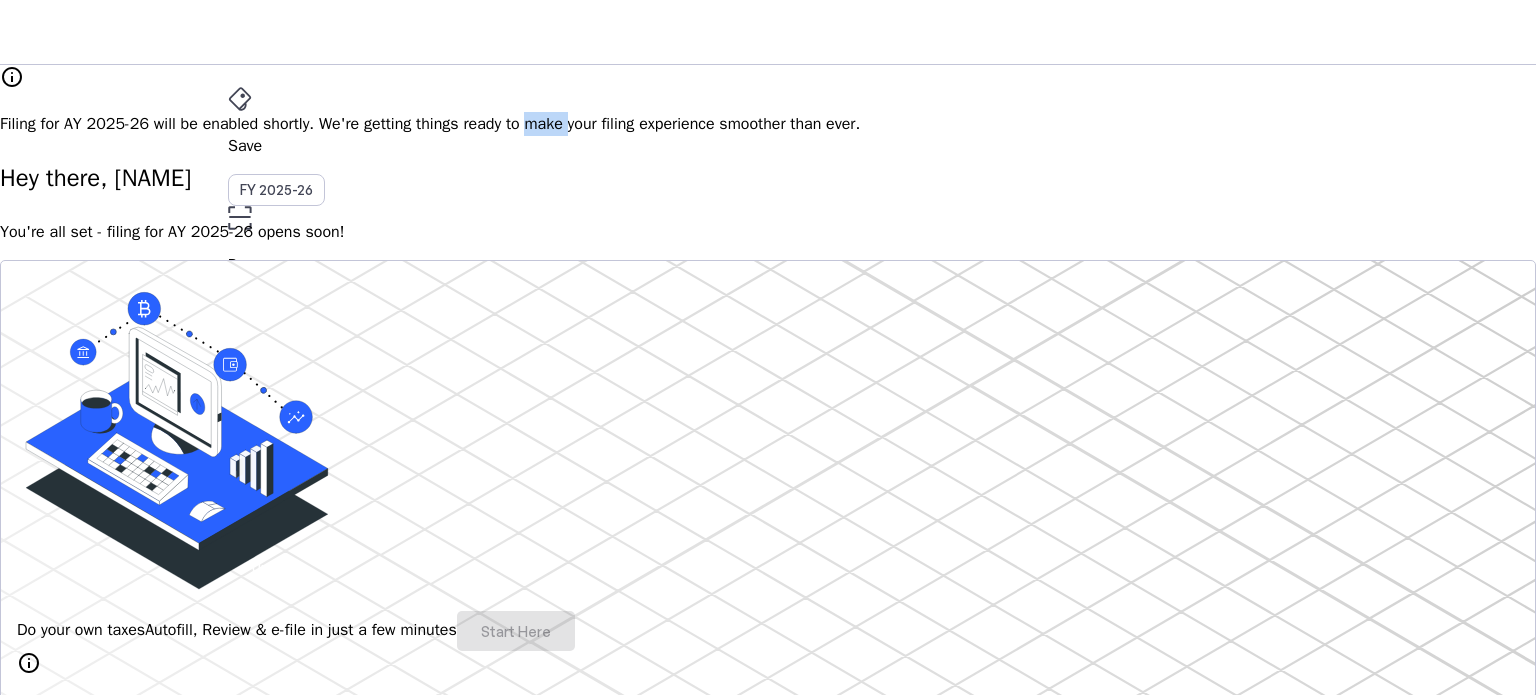 click on "Filing for AY 2025-26 will be enabled shortly. We're getting things ready to make your filing experience smoother than ever." at bounding box center (768, 124) 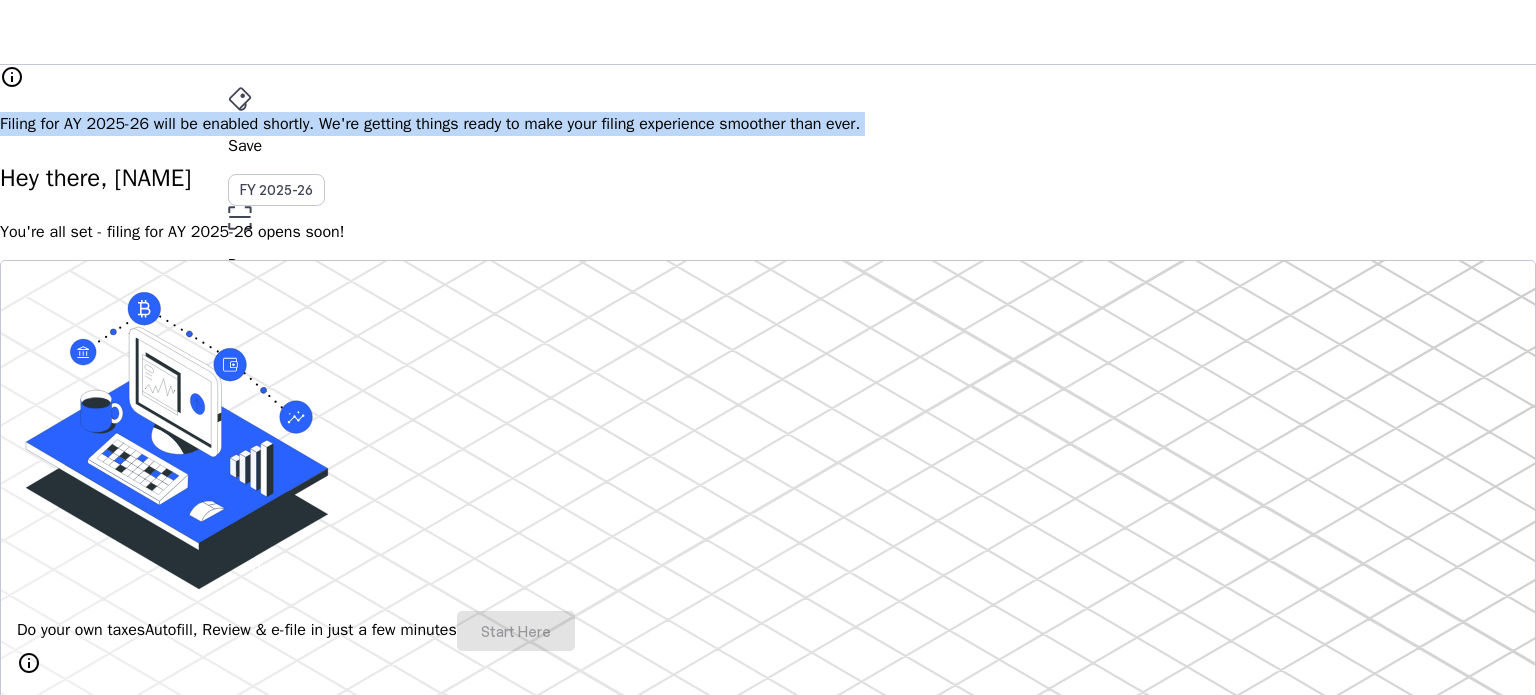 click on "Filing for AY 2025-26 will be enabled shortly. We're getting things ready to make your filing experience smoother than ever." at bounding box center [768, 124] 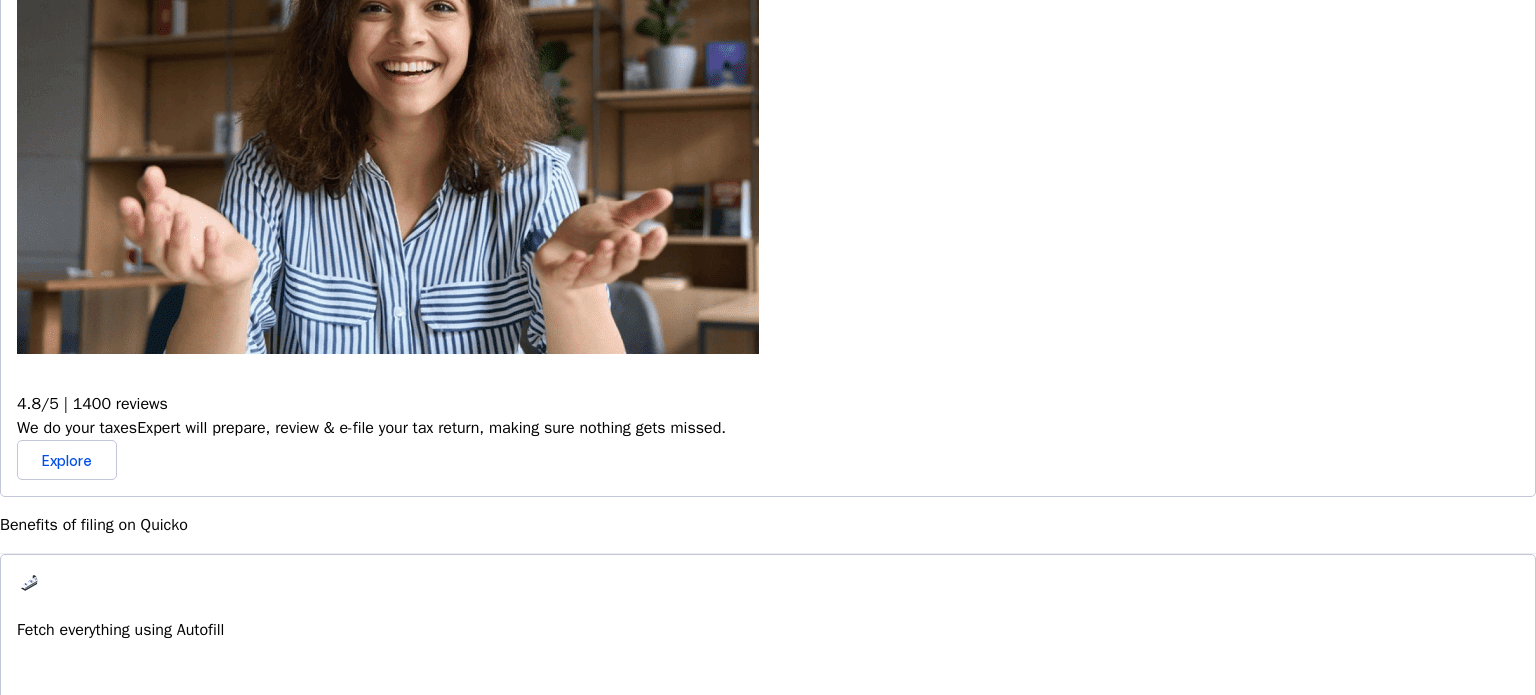 scroll, scrollTop: 892, scrollLeft: 0, axis: vertical 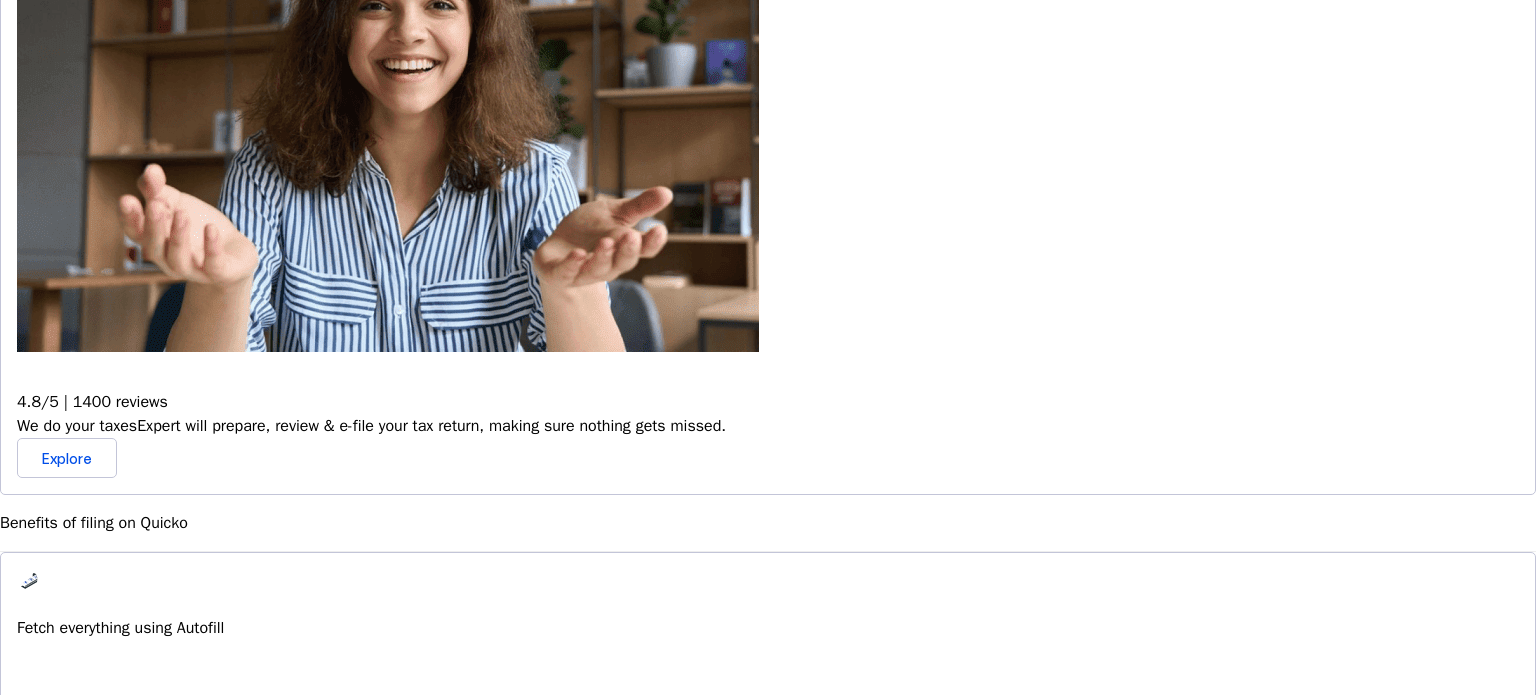 click on "Connect to multiple apps In just a few clicks, seamlessly fetch all your trades directly from your broker and ensure accurate reporting." at bounding box center [768, 656] 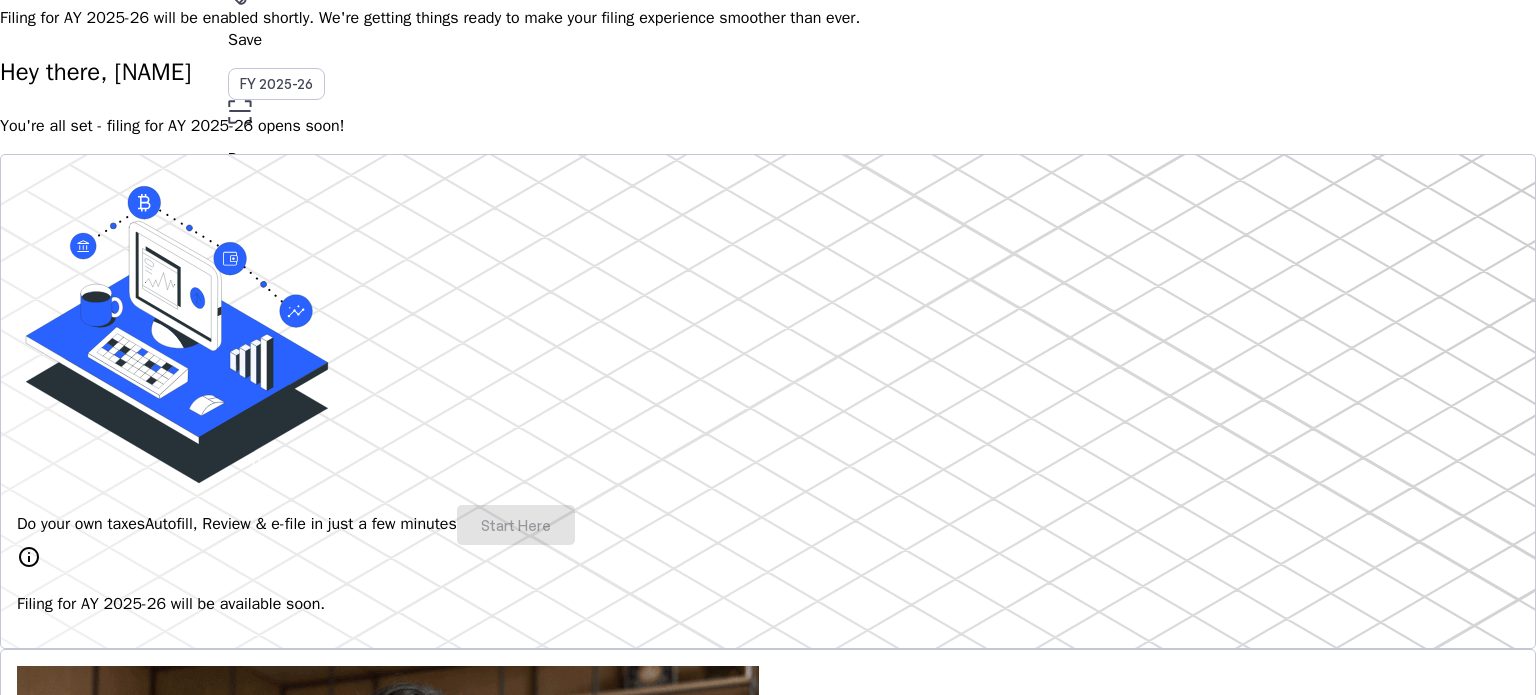 scroll, scrollTop: 0, scrollLeft: 0, axis: both 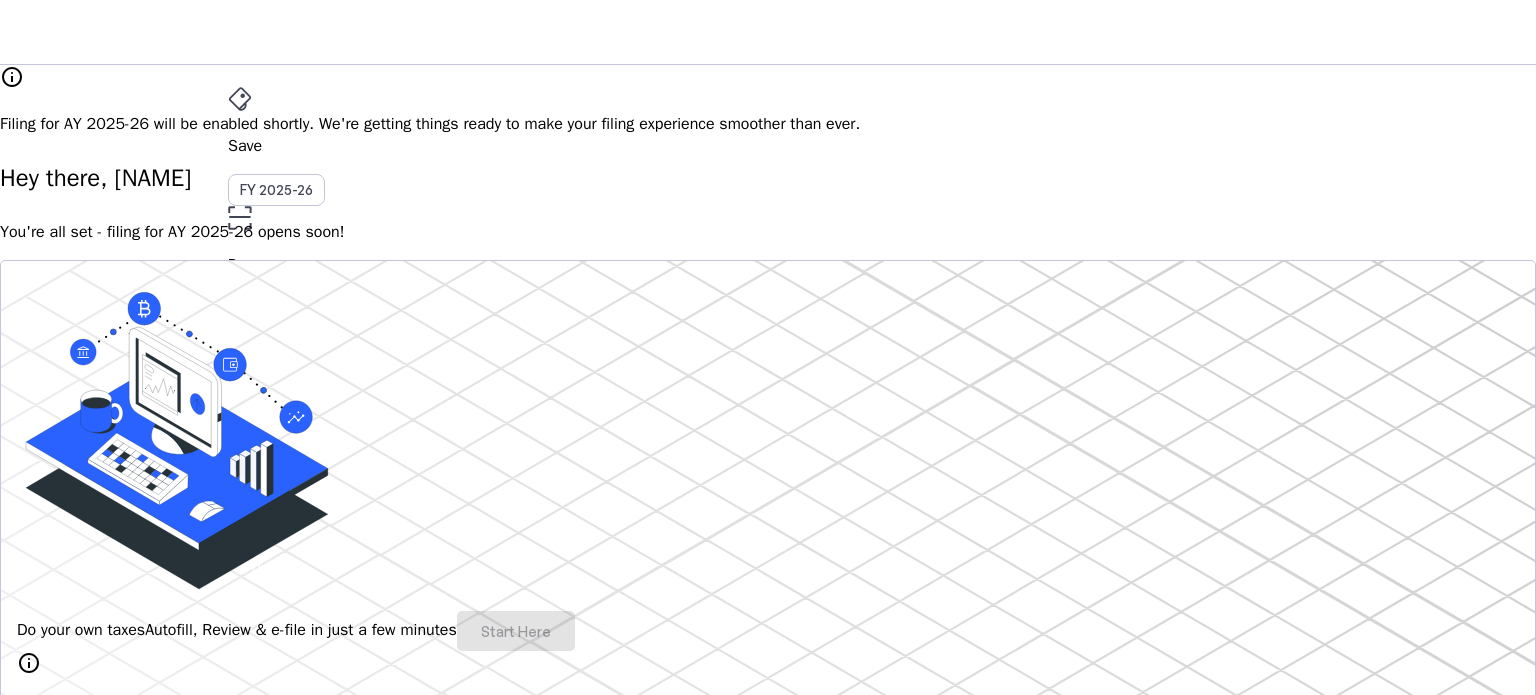 click on "More" at bounding box center (768, 440) 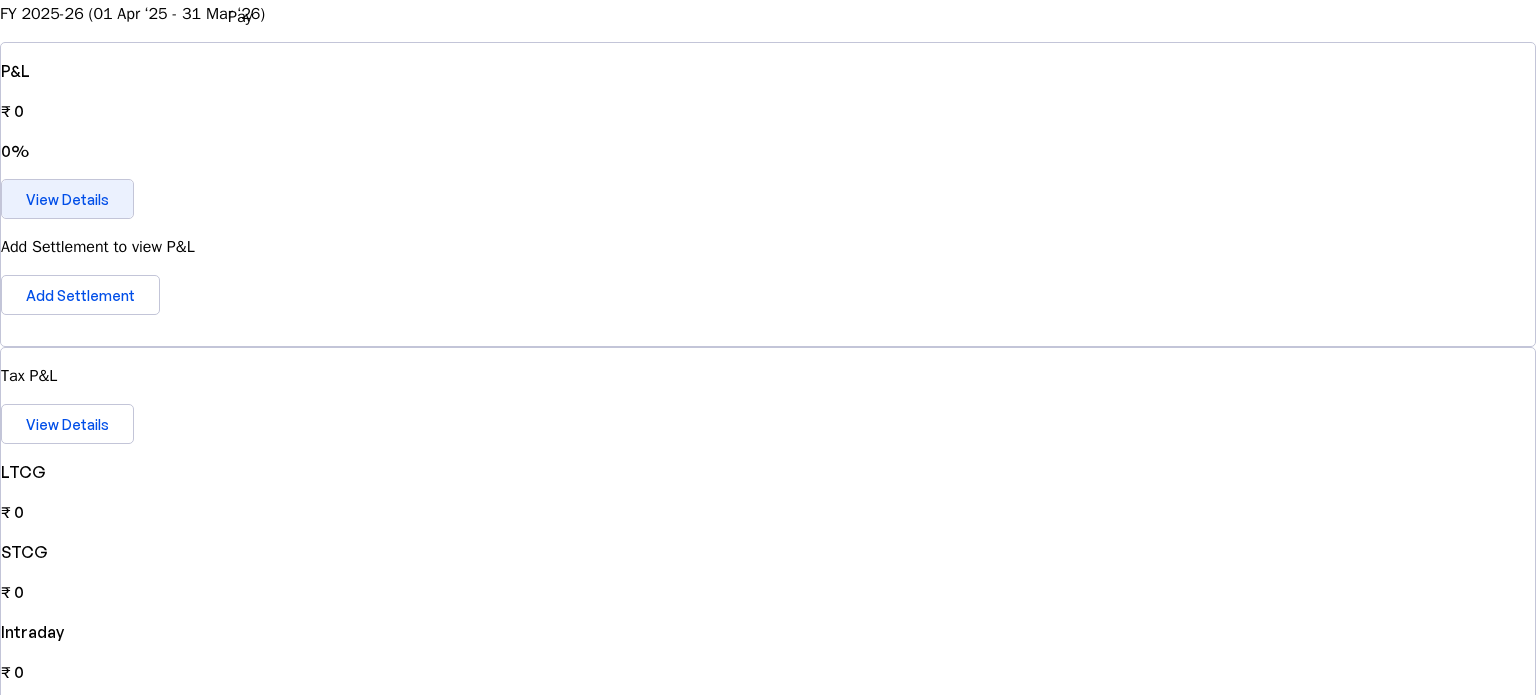 scroll, scrollTop: 252, scrollLeft: 0, axis: vertical 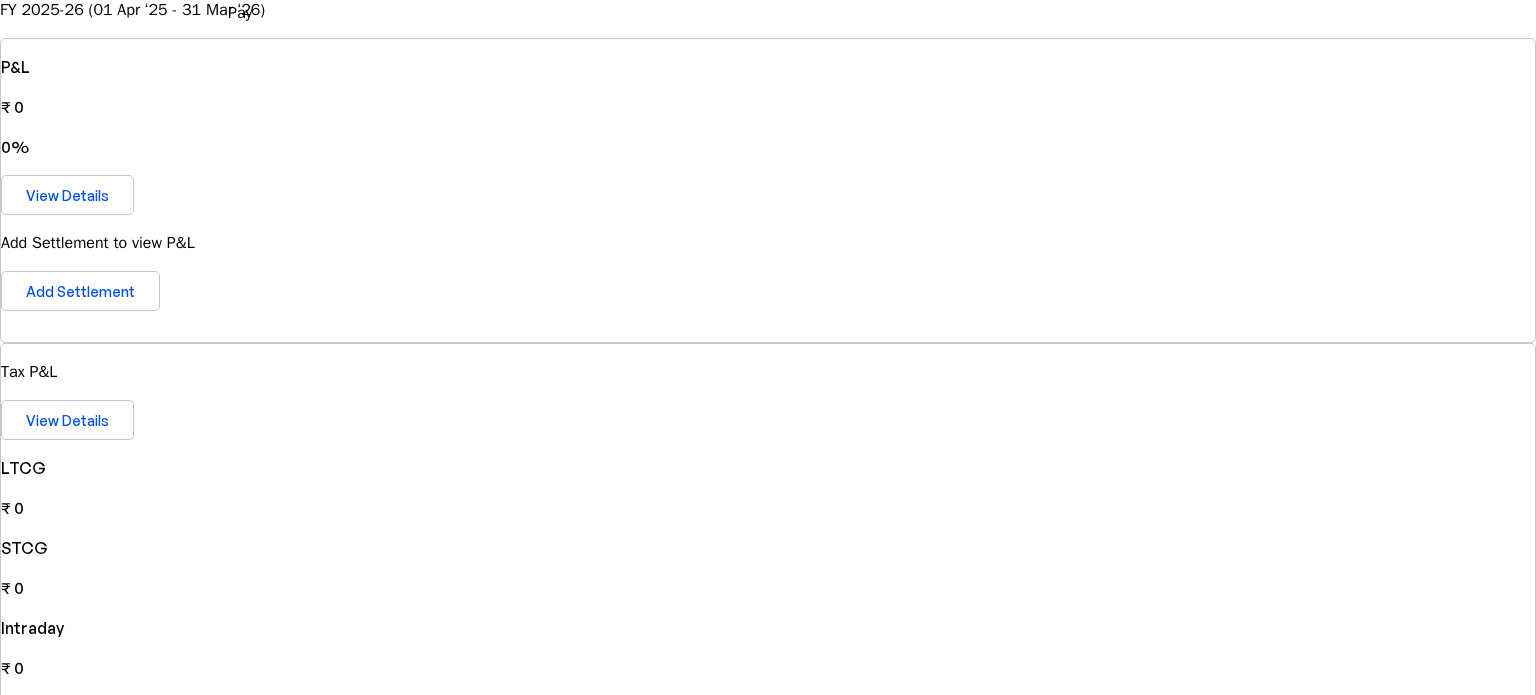 click at bounding box center [768, 1319] 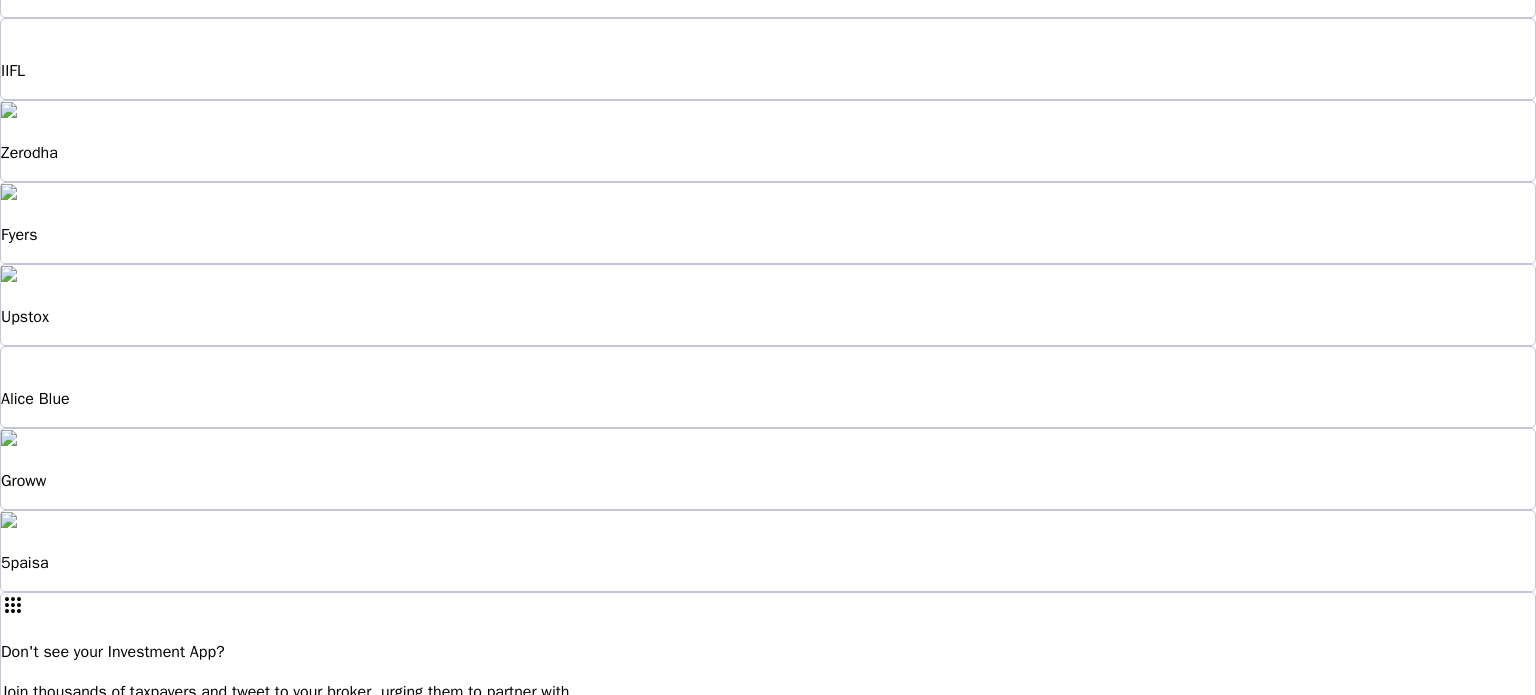 scroll, scrollTop: 420, scrollLeft: 0, axis: vertical 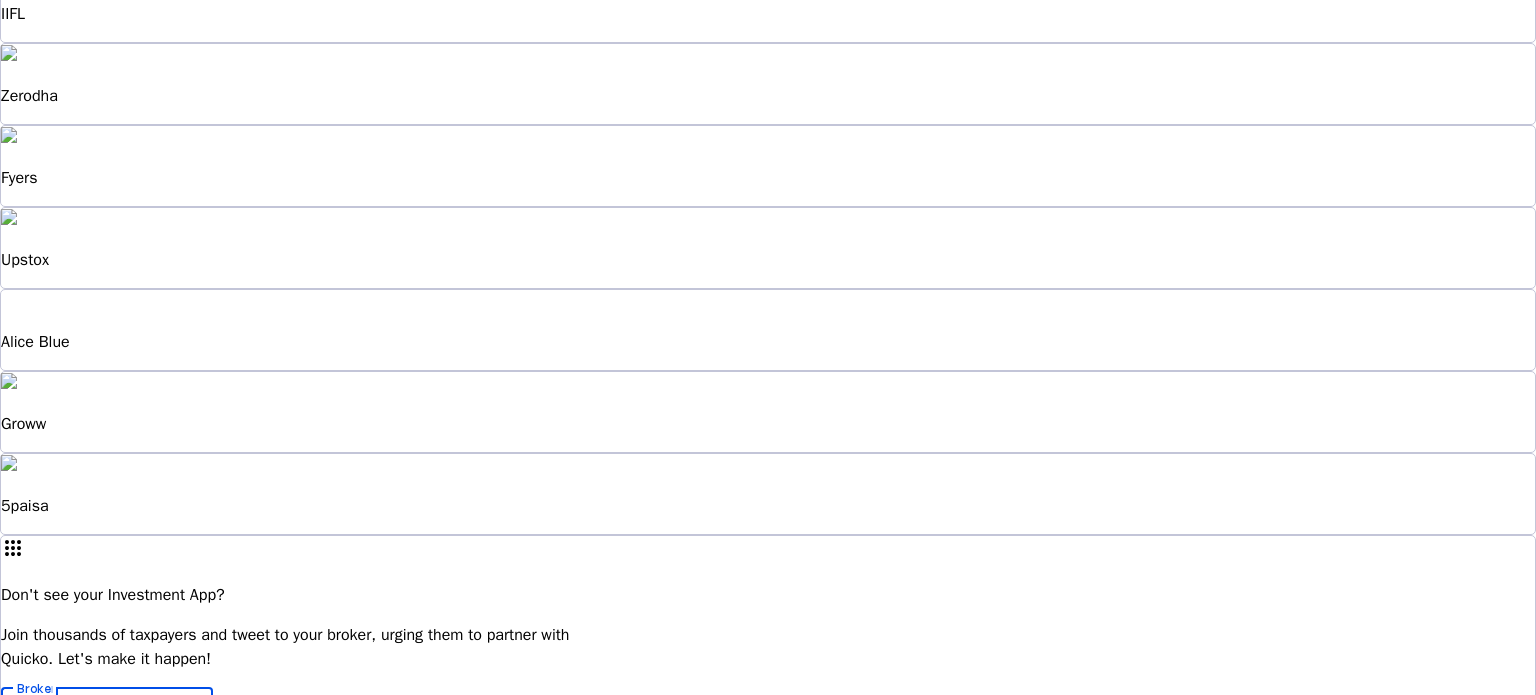 click at bounding box center (768, 1136) 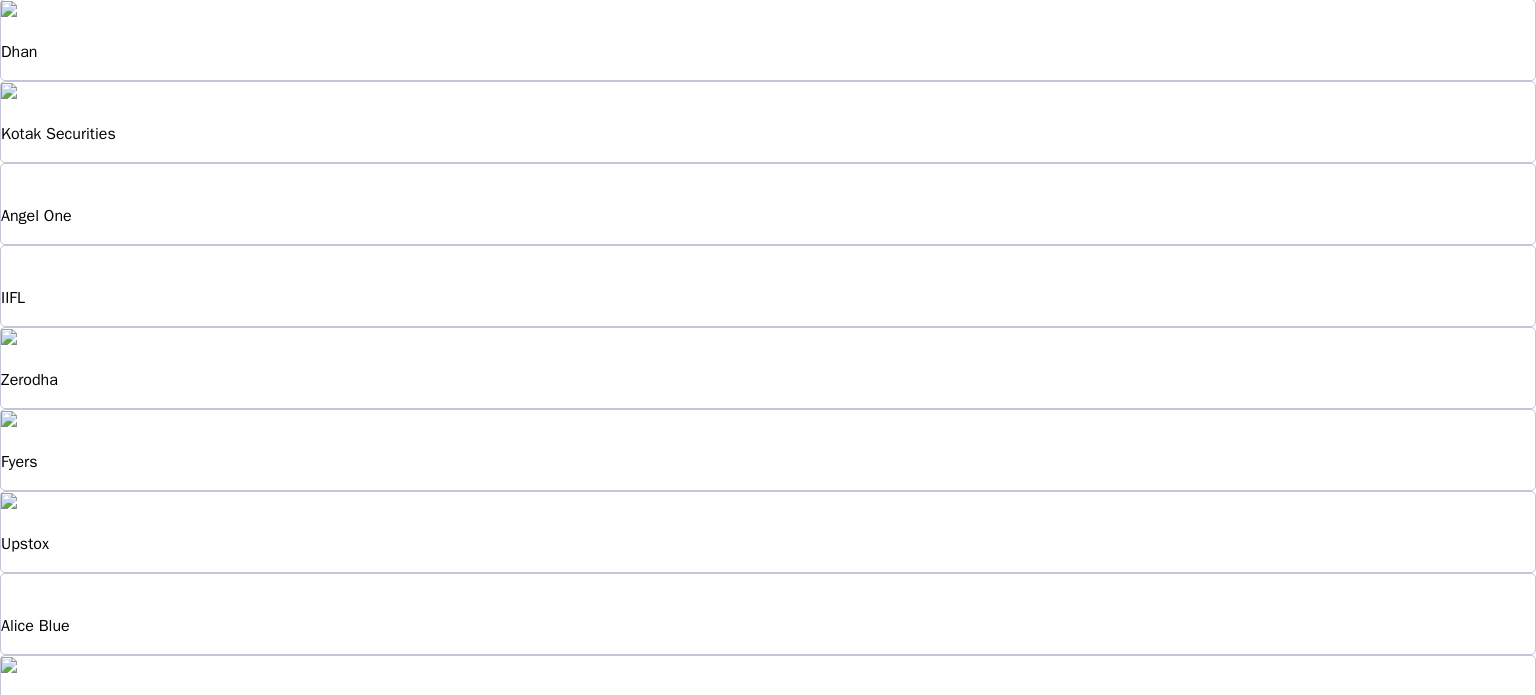 scroll, scrollTop: 190, scrollLeft: 0, axis: vertical 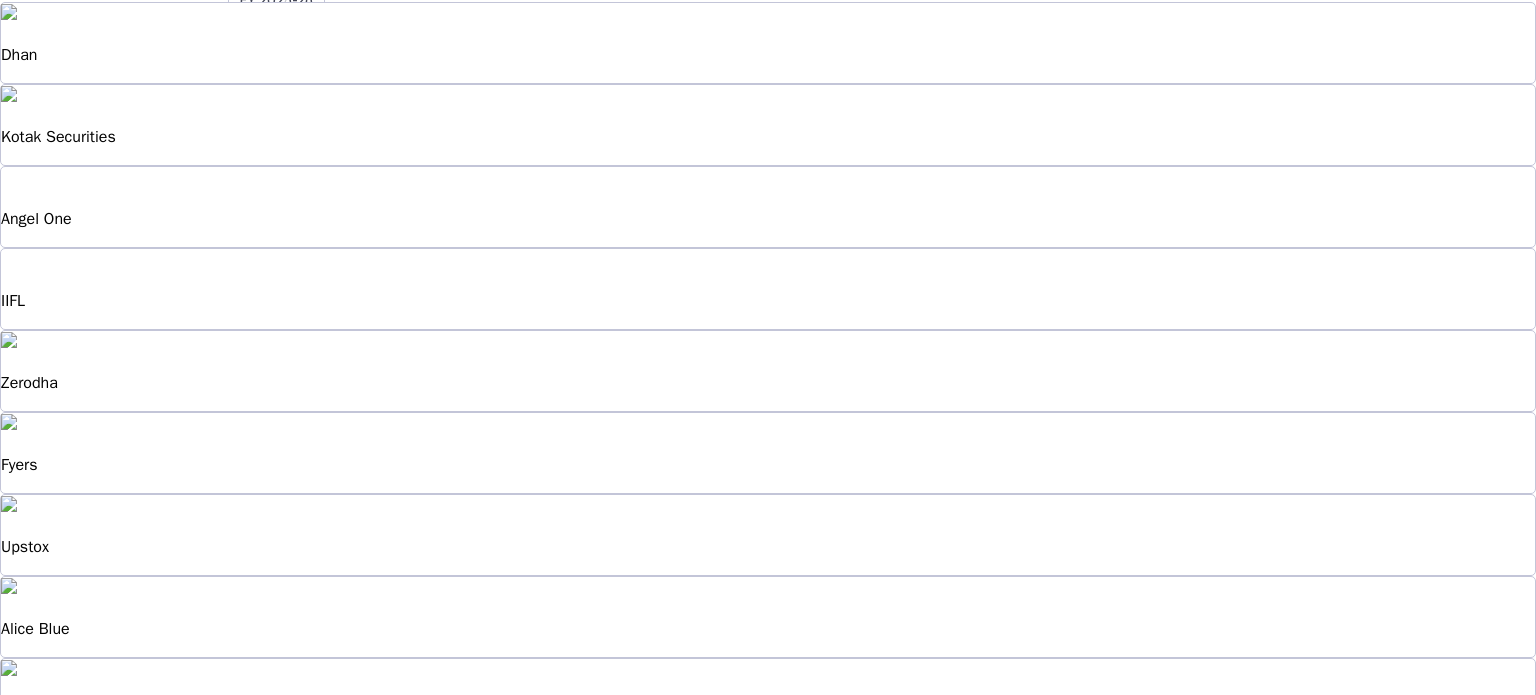 click at bounding box center (768, 1423) 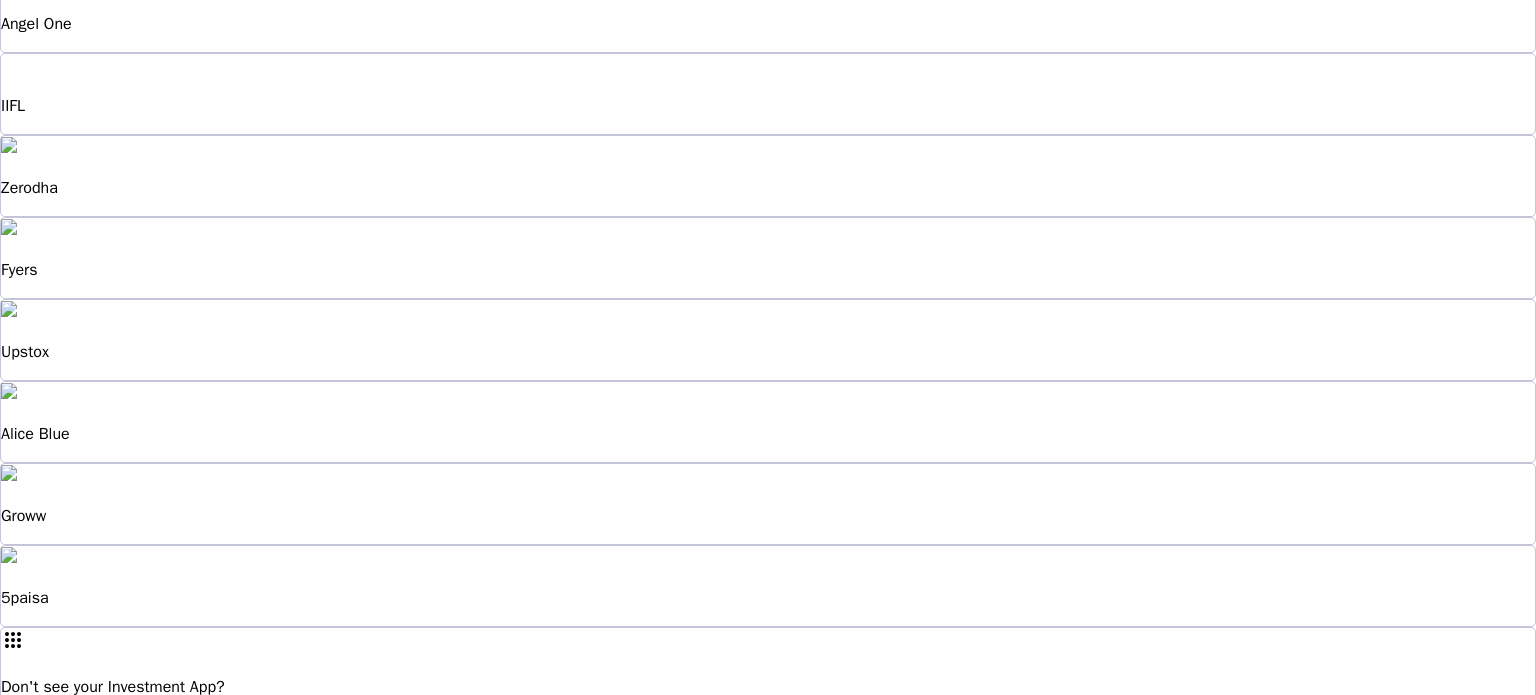 scroll, scrollTop: 389, scrollLeft: 0, axis: vertical 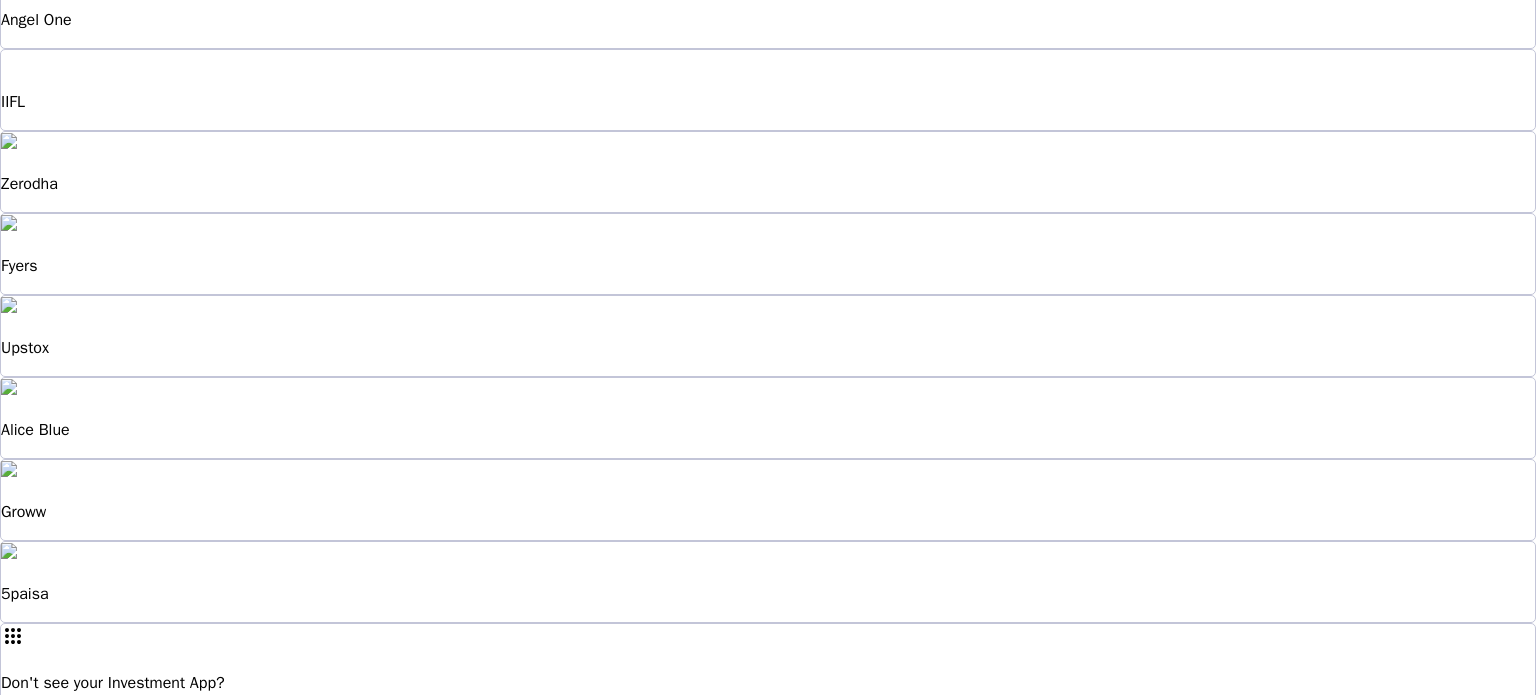 click at bounding box center (768, 1224) 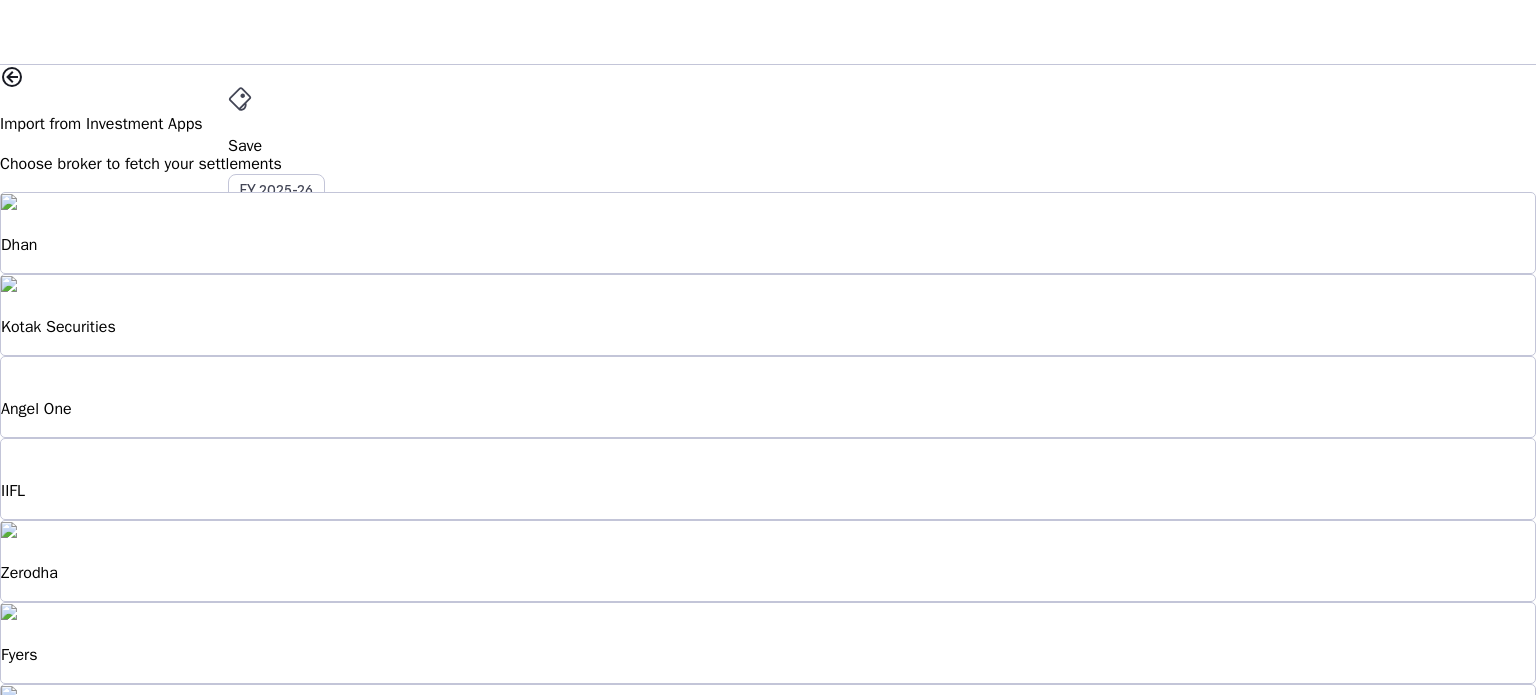 click at bounding box center [240, 99] 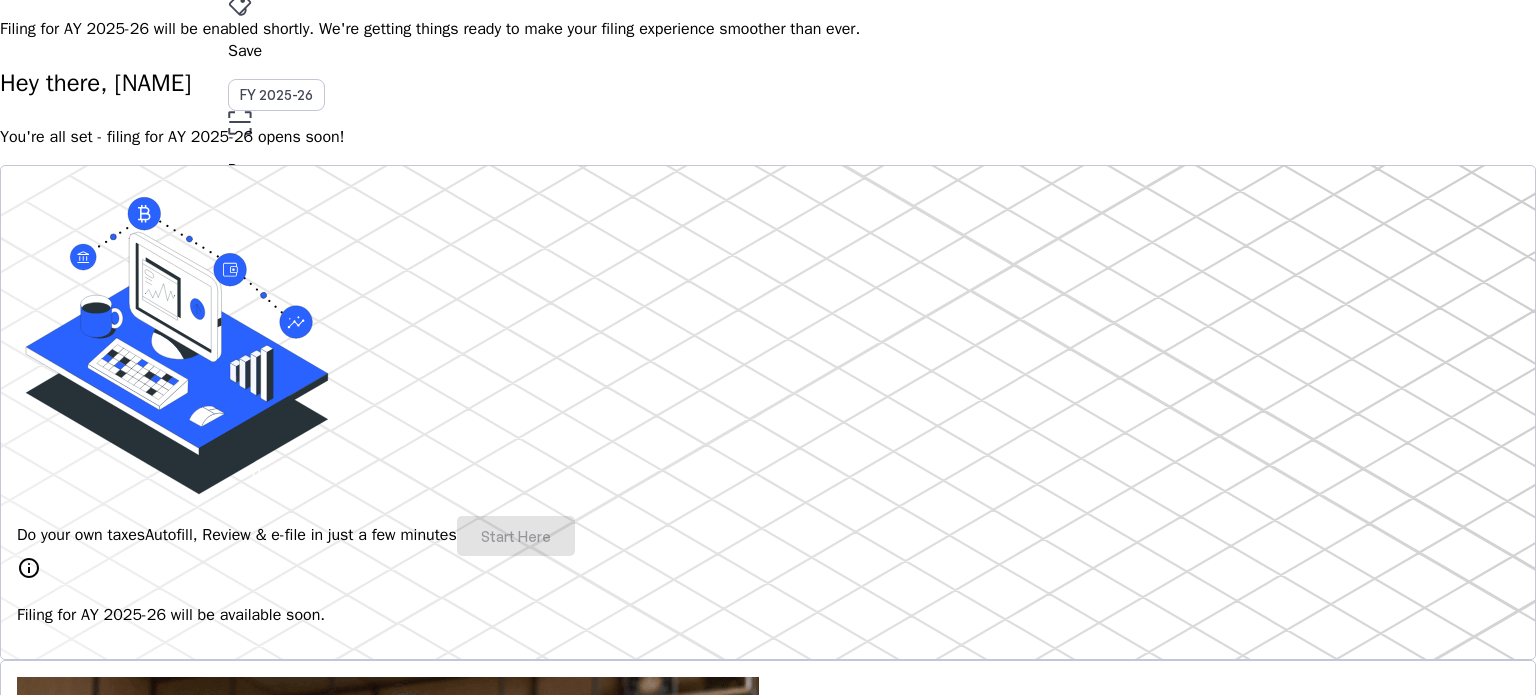 scroll, scrollTop: 0, scrollLeft: 0, axis: both 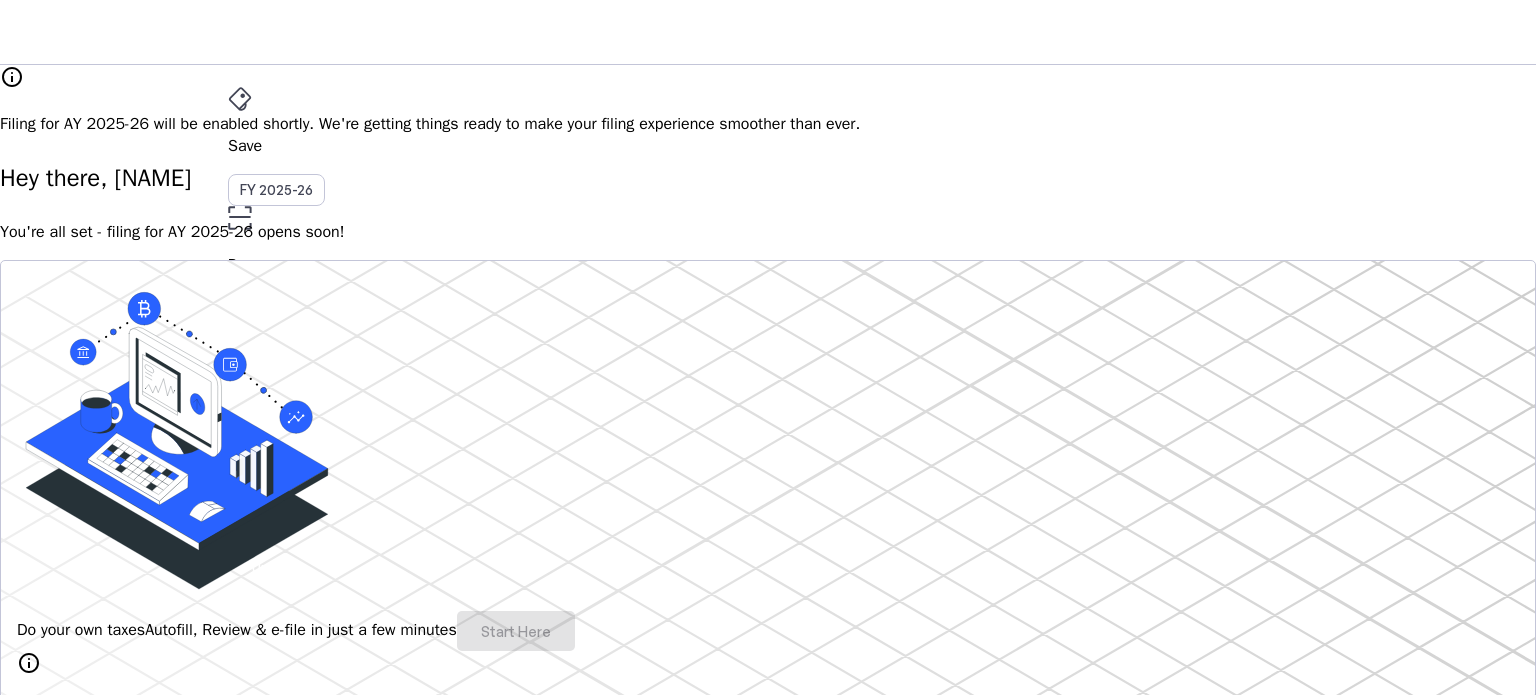 click on "Pay" at bounding box center [768, 146] 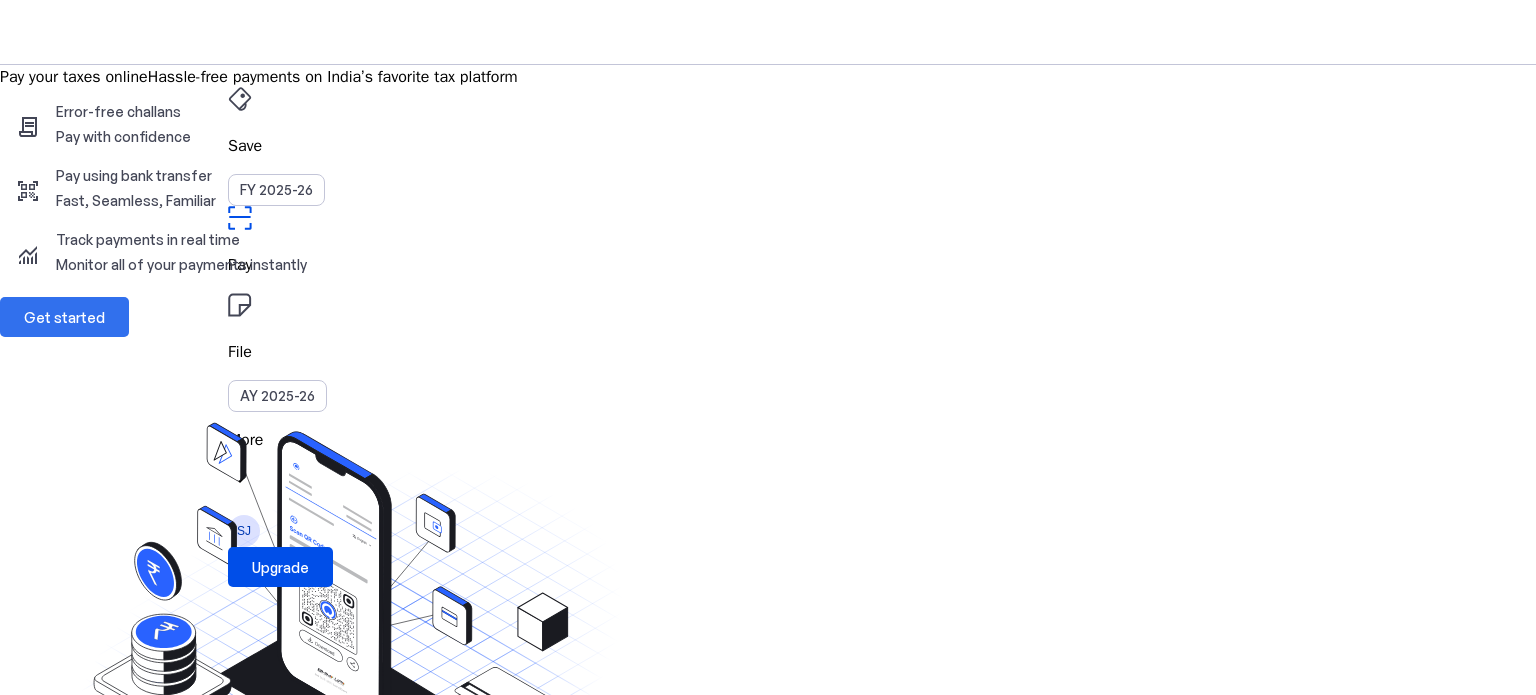 click at bounding box center (64, 317) 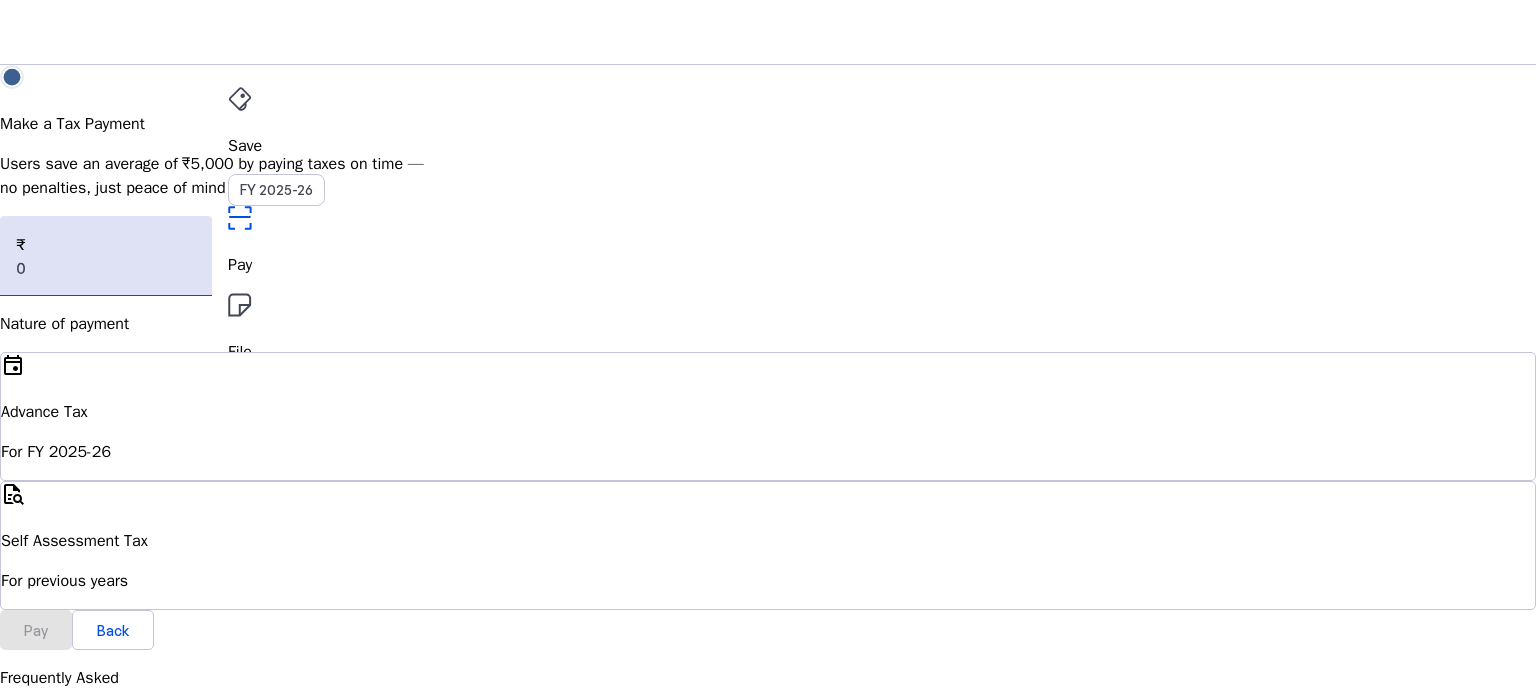 click on "quick_reference_all Self Assessment Tax For previous years" at bounding box center [768, 545] 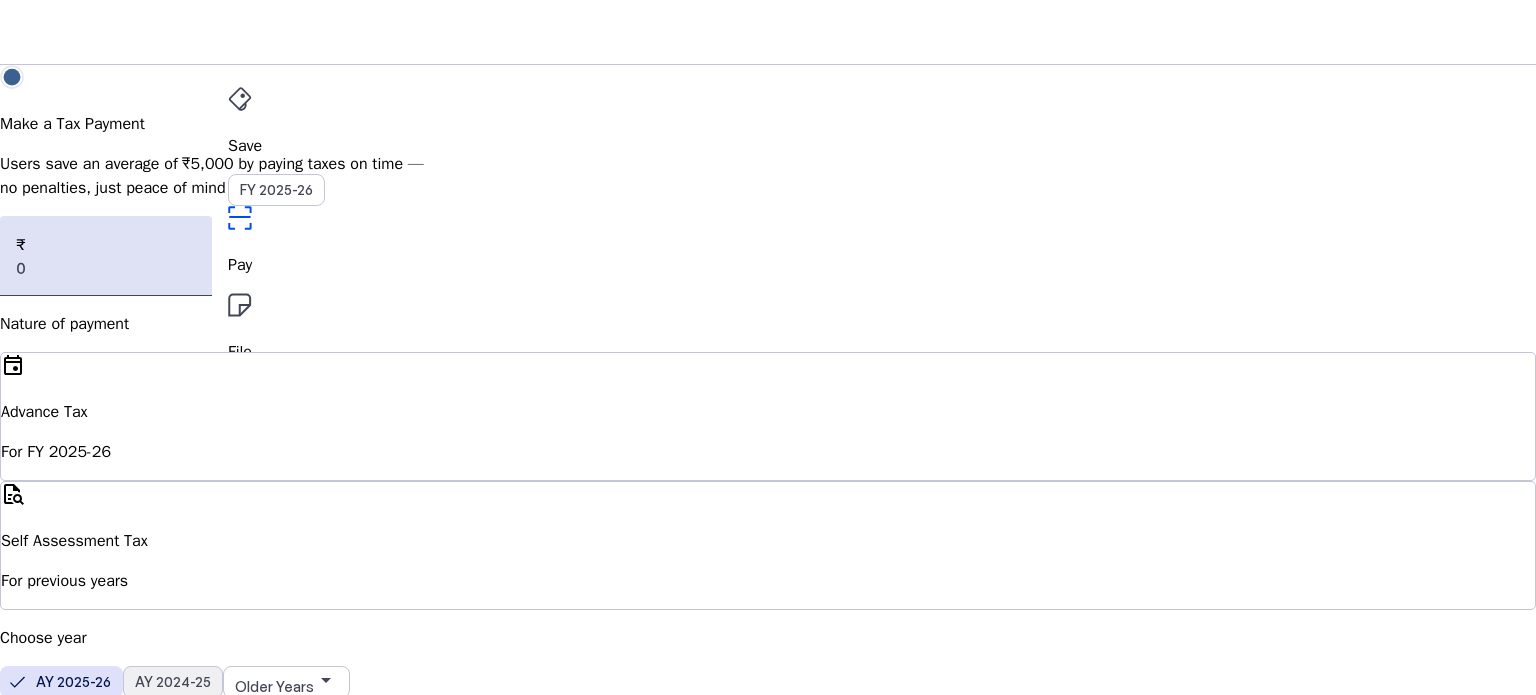 scroll, scrollTop: 167, scrollLeft: 0, axis: vertical 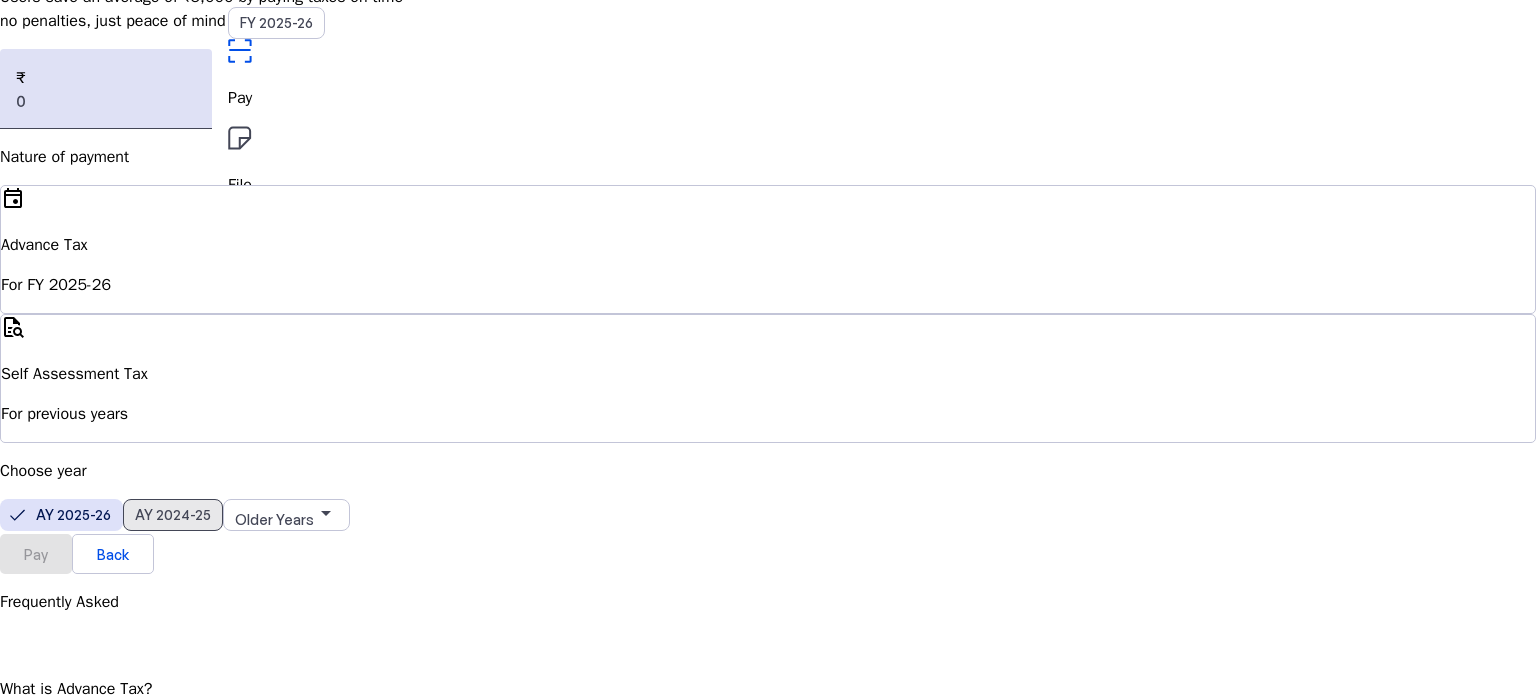 click on "AY 2024-25" at bounding box center (173, 514) 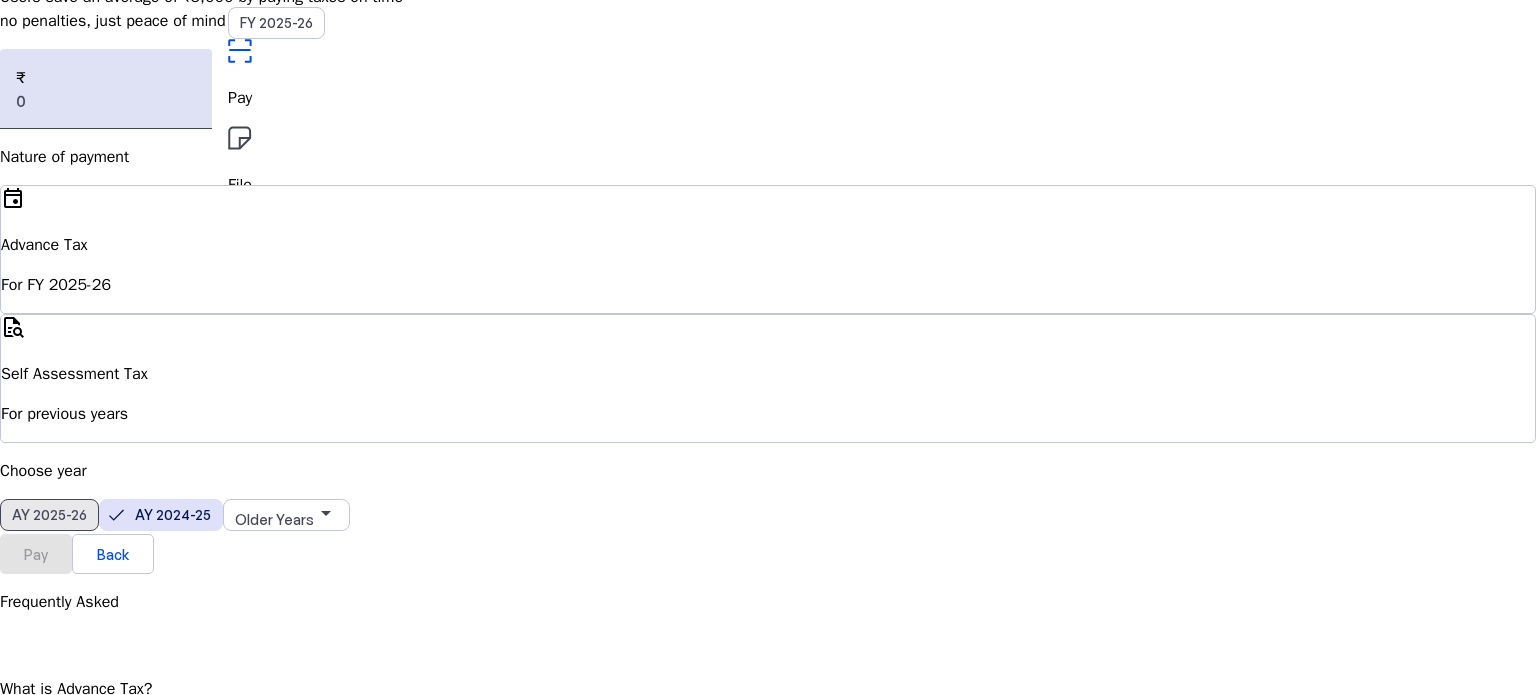click on "AY 2025-26" at bounding box center [49, 514] 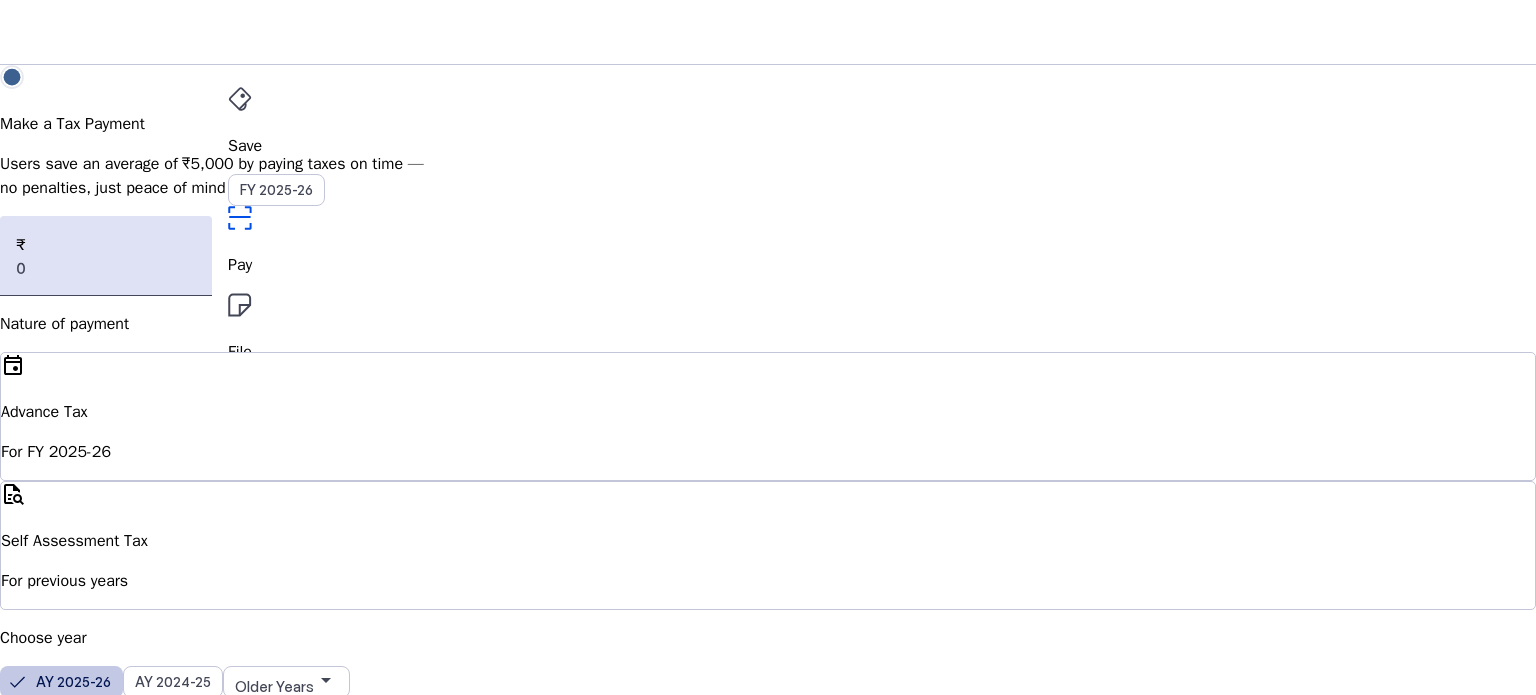 scroll, scrollTop: 30, scrollLeft: 0, axis: vertical 